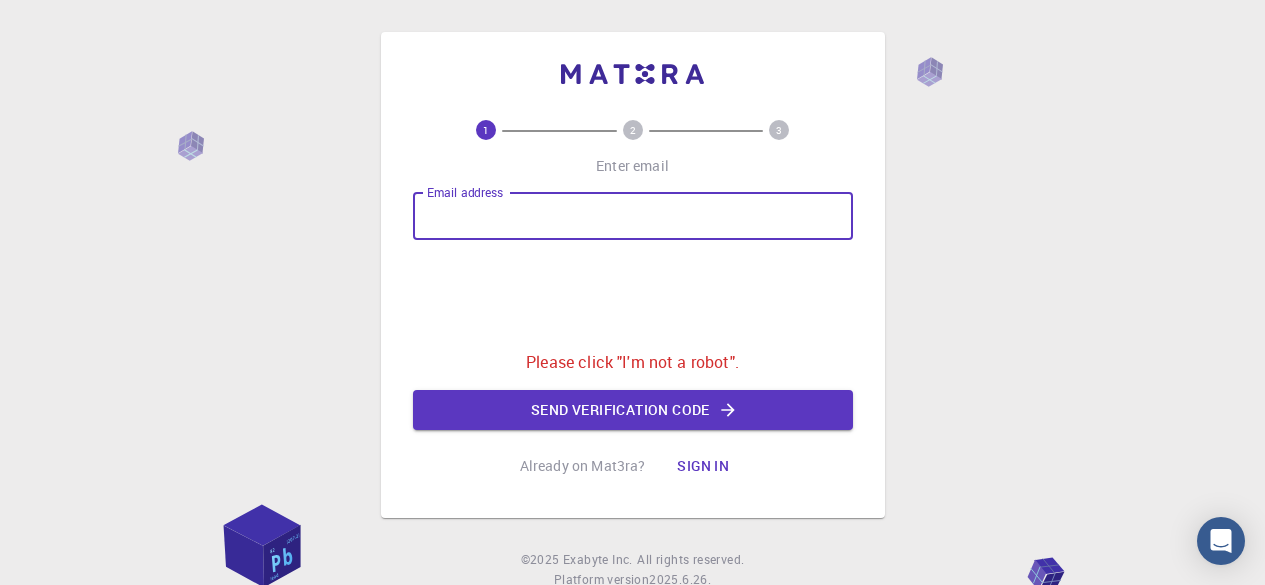 scroll, scrollTop: 0, scrollLeft: 0, axis: both 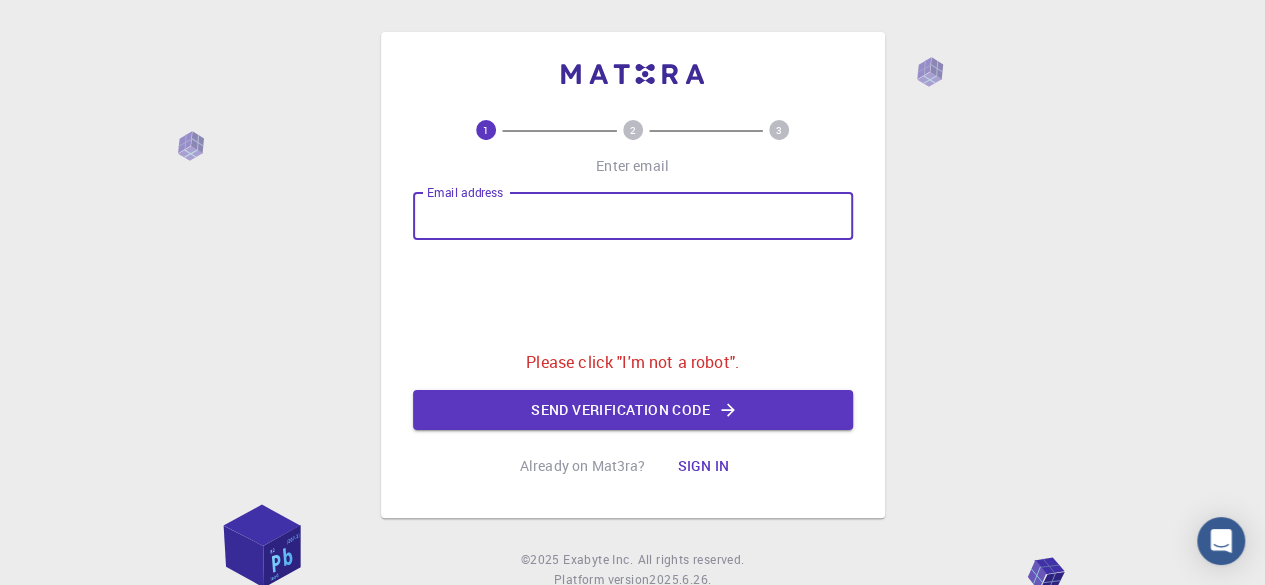 type on "[EMAIL]" 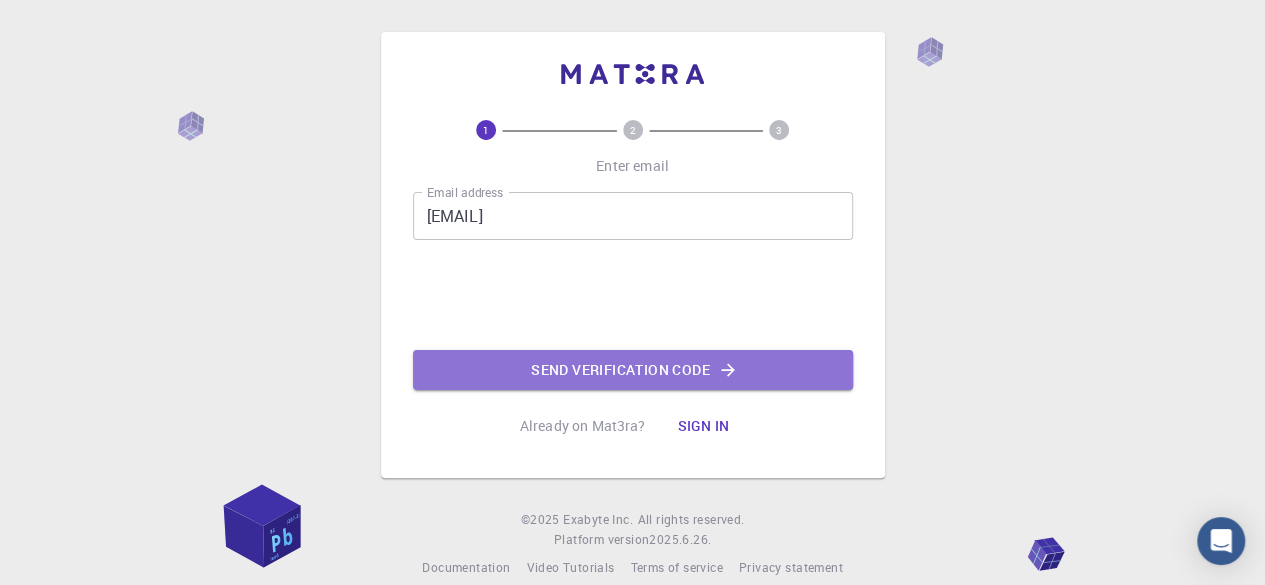 click on "Send verification code" 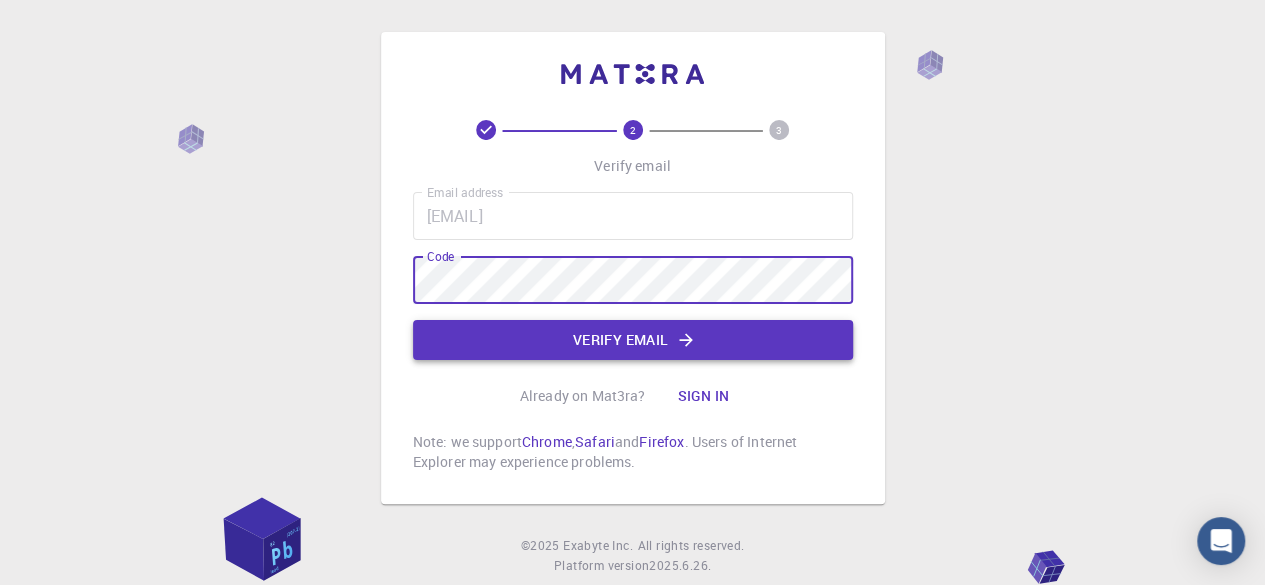 click on "Verify email" 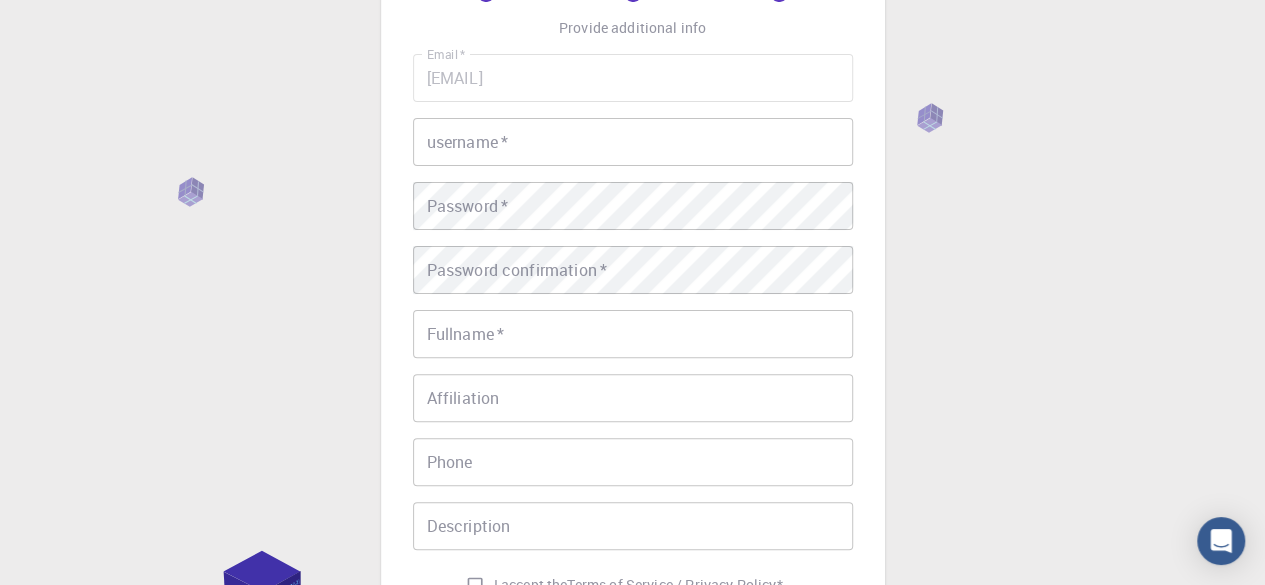 scroll, scrollTop: 100, scrollLeft: 0, axis: vertical 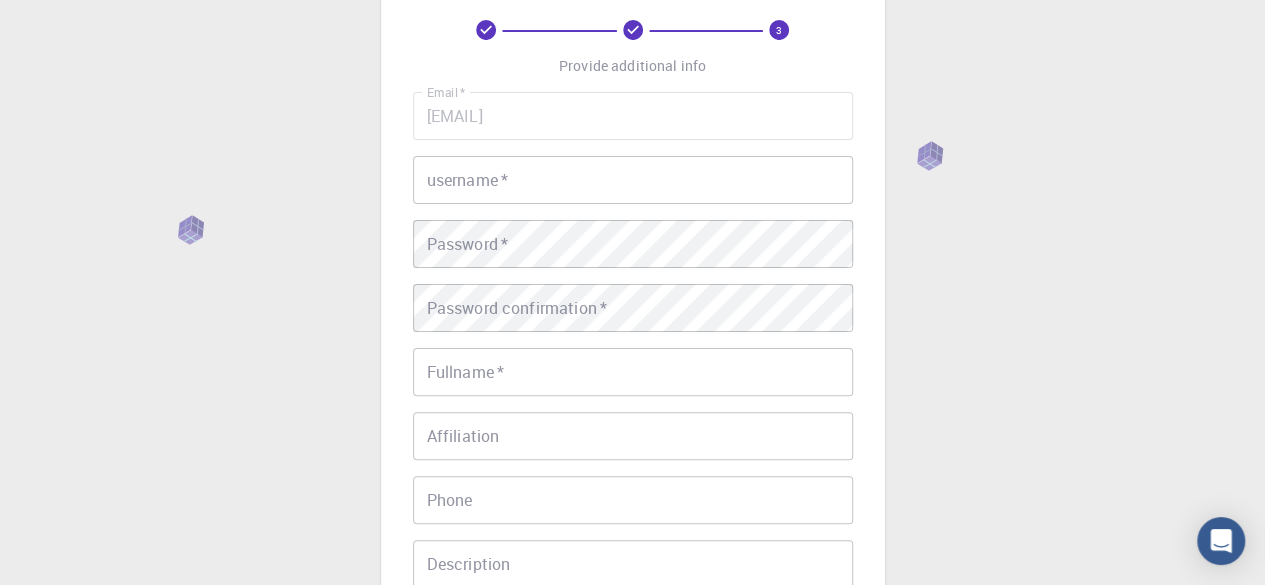 click on "username   *" at bounding box center [633, 180] 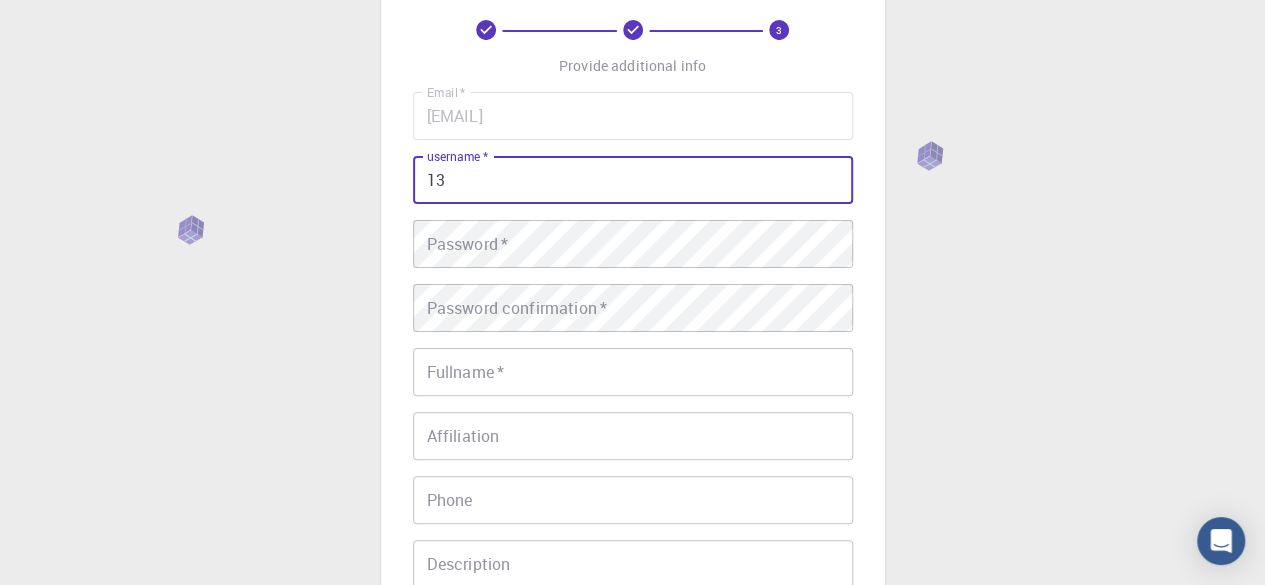 type on "13" 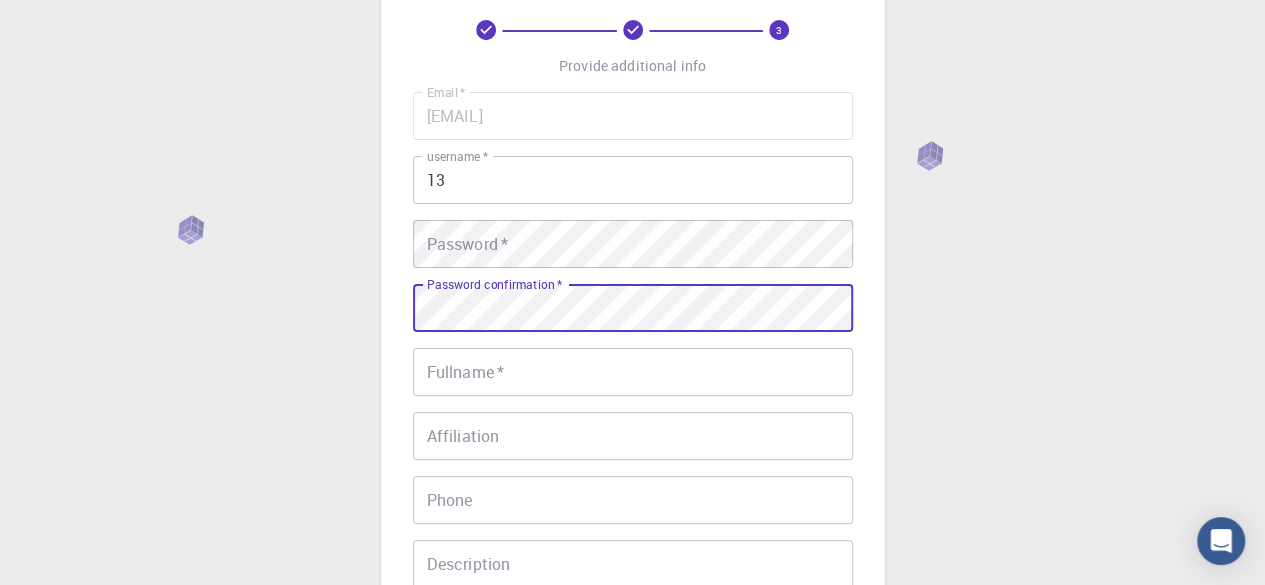 click on "Email   * [EMAIL] Email   * username   * 13 username   * Password   * Password   * Password confirmation   * Password confirmation   * Fullname   * [NAME] Fullname   * Affiliation Affiliation Phone Phone Description Description I accept the  Terms of Service / Privacy Policy  *" at bounding box center (633, 367) 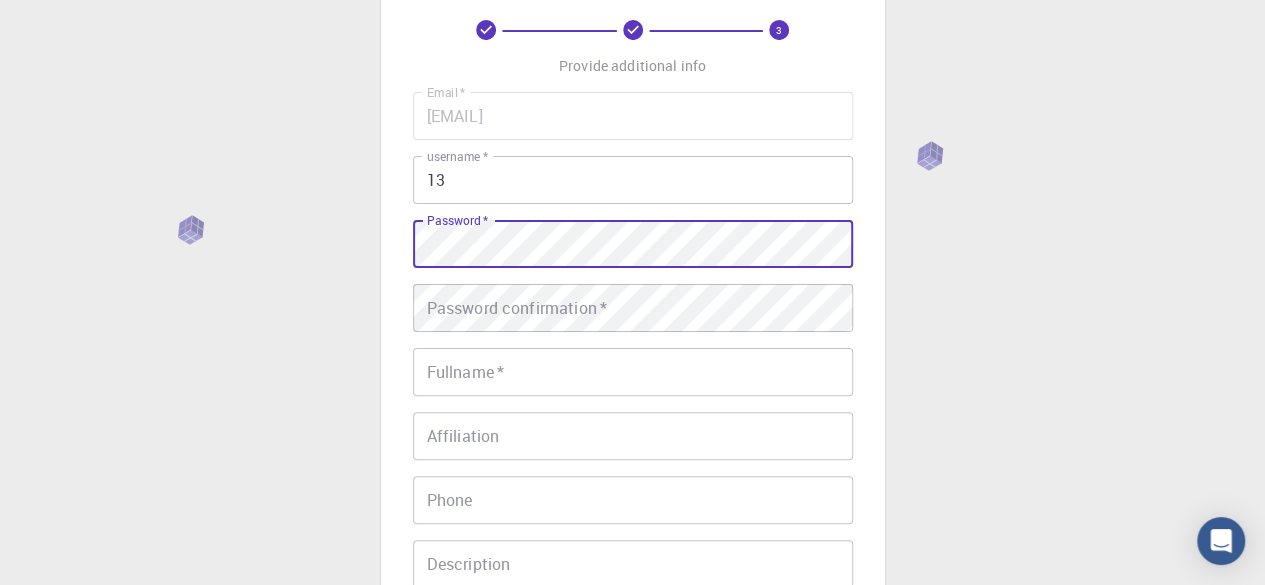 click on "13" at bounding box center (633, 180) 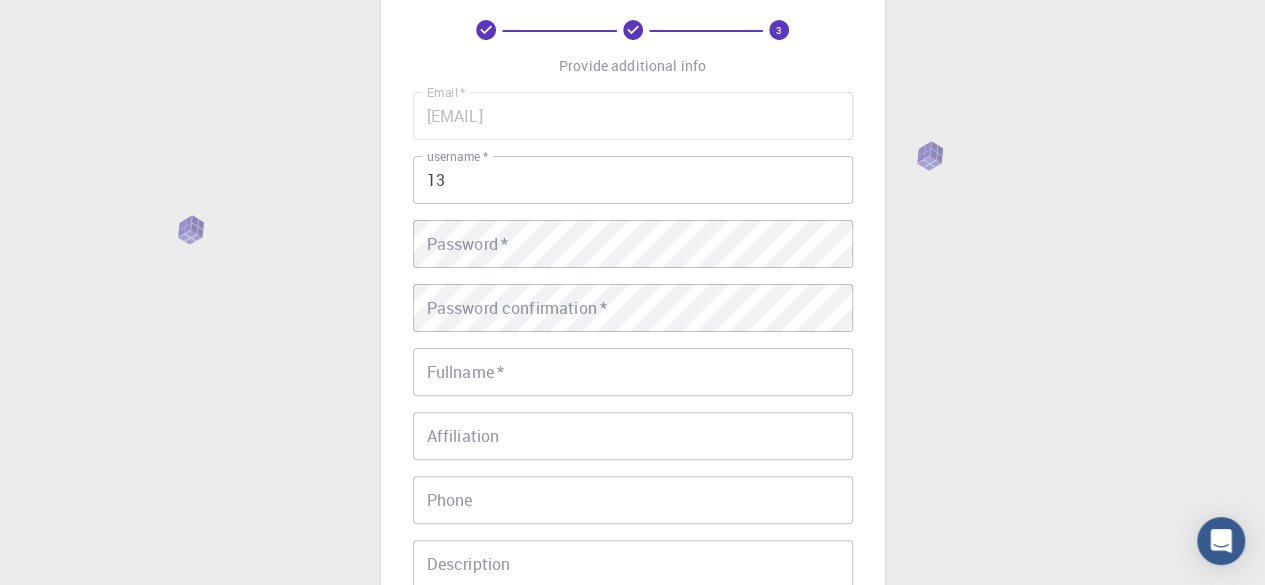 click on "Email   * [EMAIL] Email   * username   * 13 username   * Password   * Password   * Password confirmation   * Password confirmation   * Fullname   * [NAME] Fullname   * Affiliation Affiliation Phone Phone Description Description I accept the  Terms of Service / Privacy Policy  *" at bounding box center [633, 367] 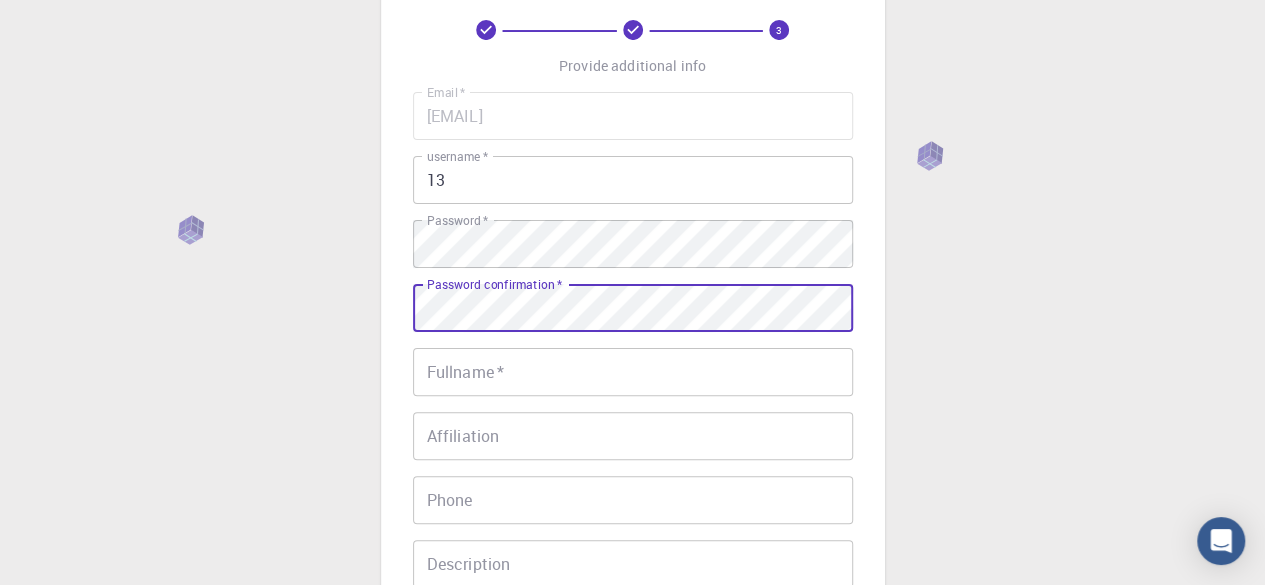 click on "Fullname   *" at bounding box center [633, 372] 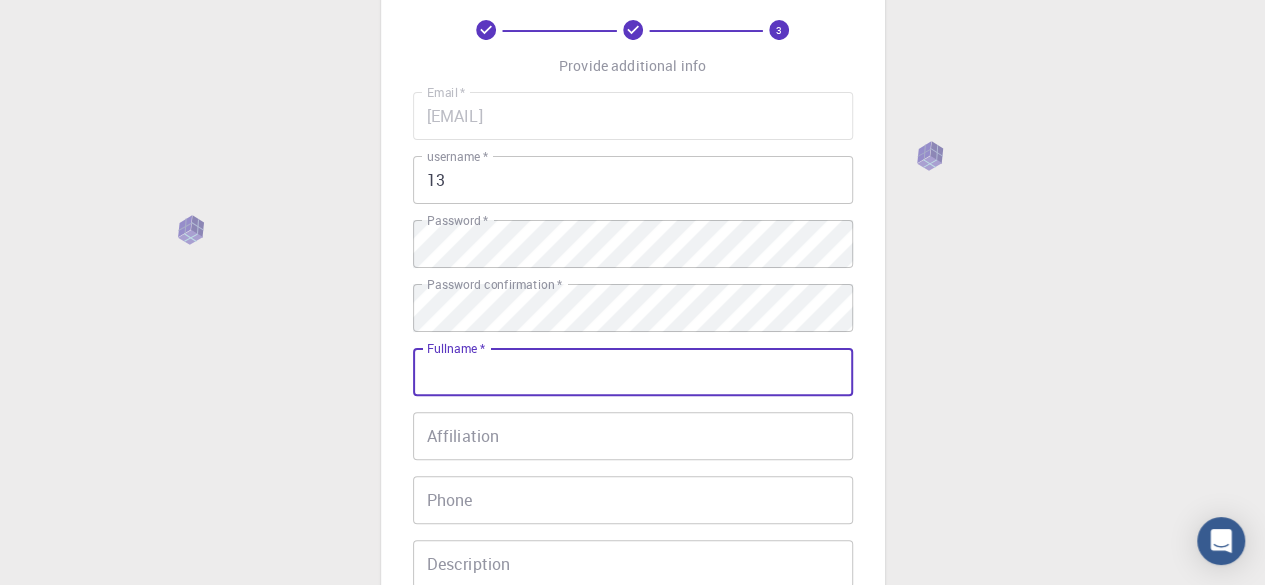 type on "[FIRST] [LAST]" 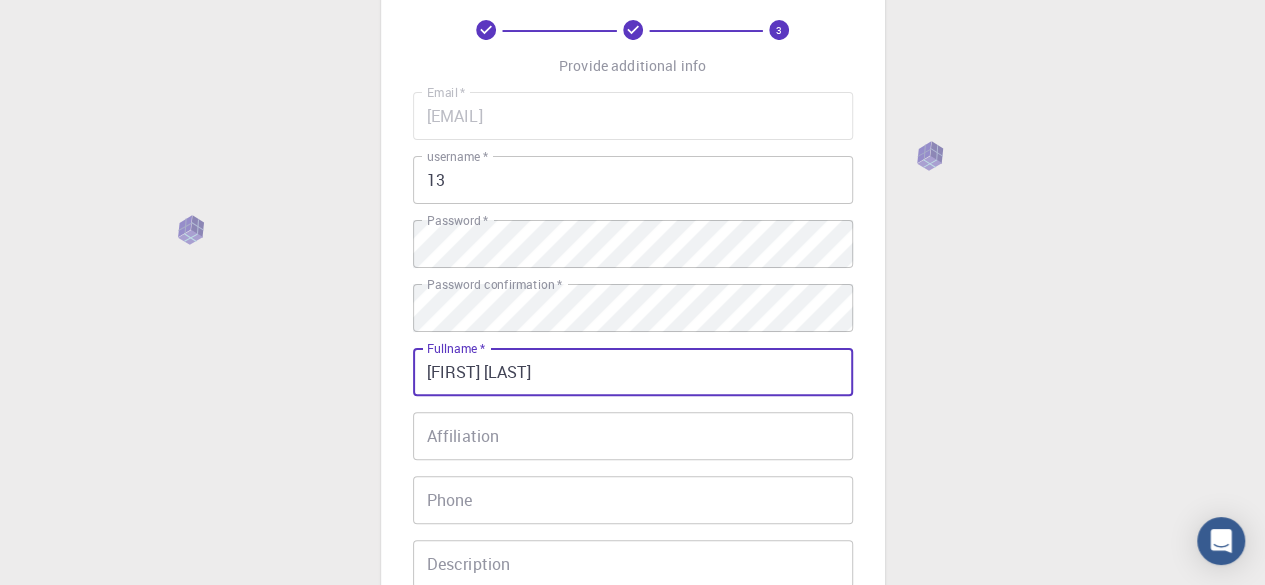 scroll, scrollTop: 200, scrollLeft: 0, axis: vertical 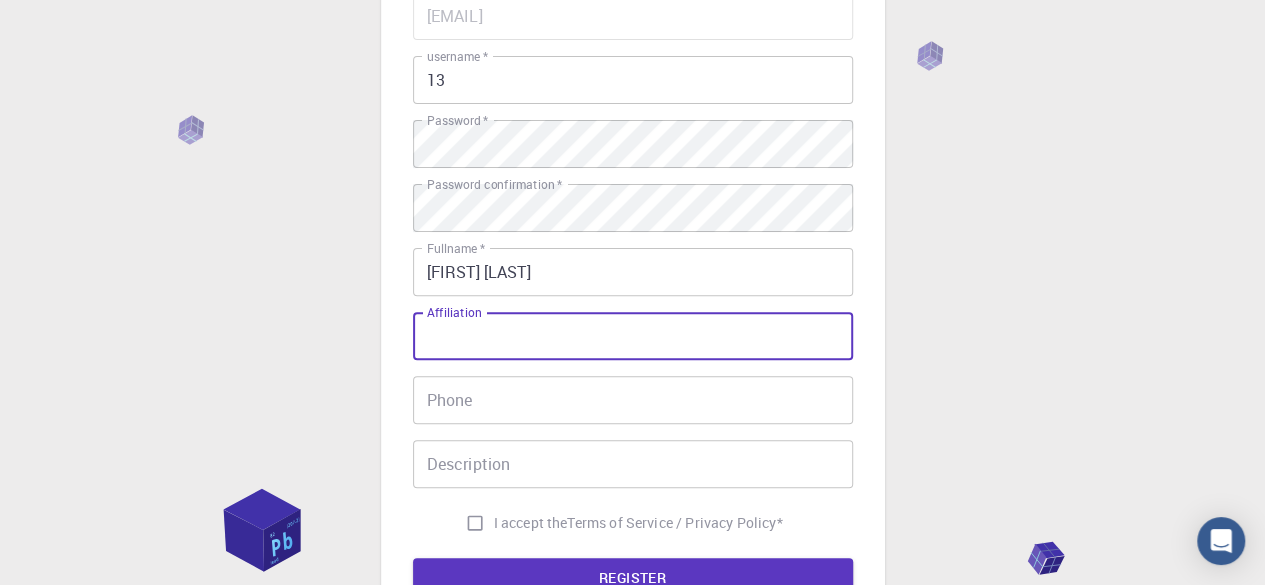 click on "Affiliation" at bounding box center (633, 336) 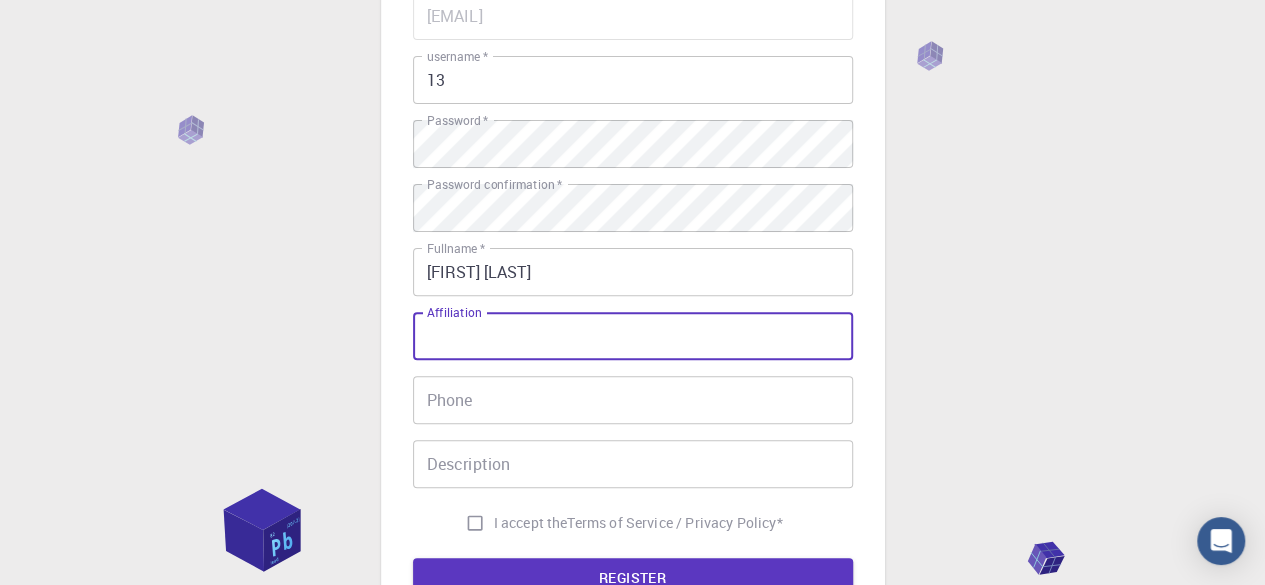 click on "Email   * [EMAIL] Email   * username   * 13 username   * Password   * Password   * Password confirmation   * Password confirmation   * Fullname   * [FIRST] [LAST] Fullname   * Affiliation Affiliation Phone Phone Description Description I accept the  Terms of Service / Privacy Policy  *" at bounding box center [633, 267] 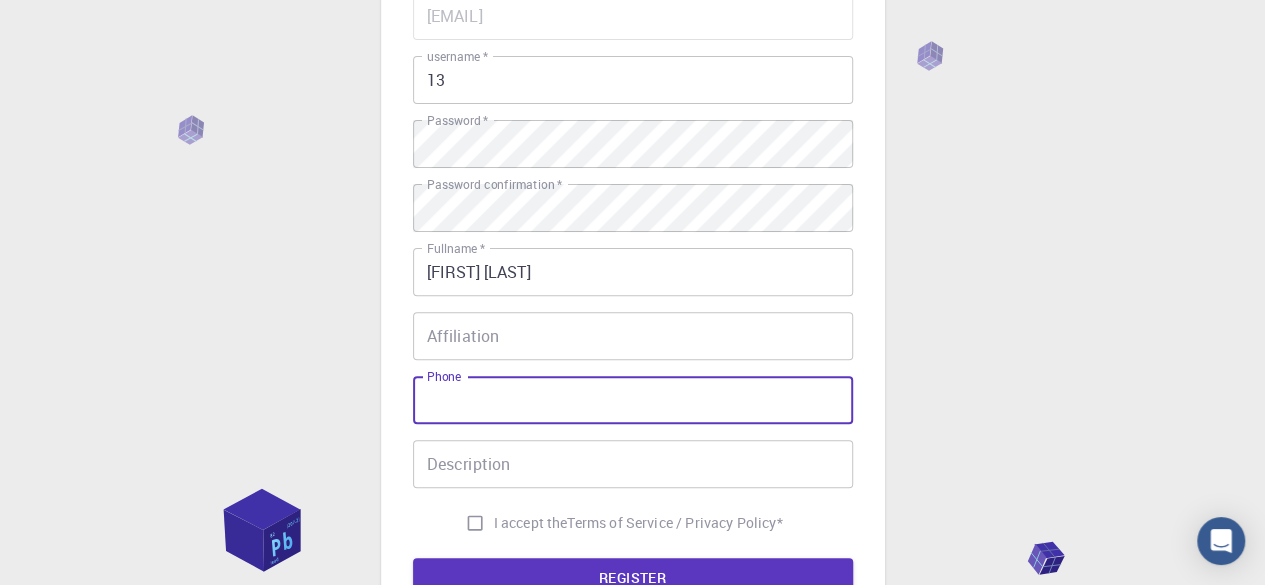 click on "Phone" at bounding box center (633, 400) 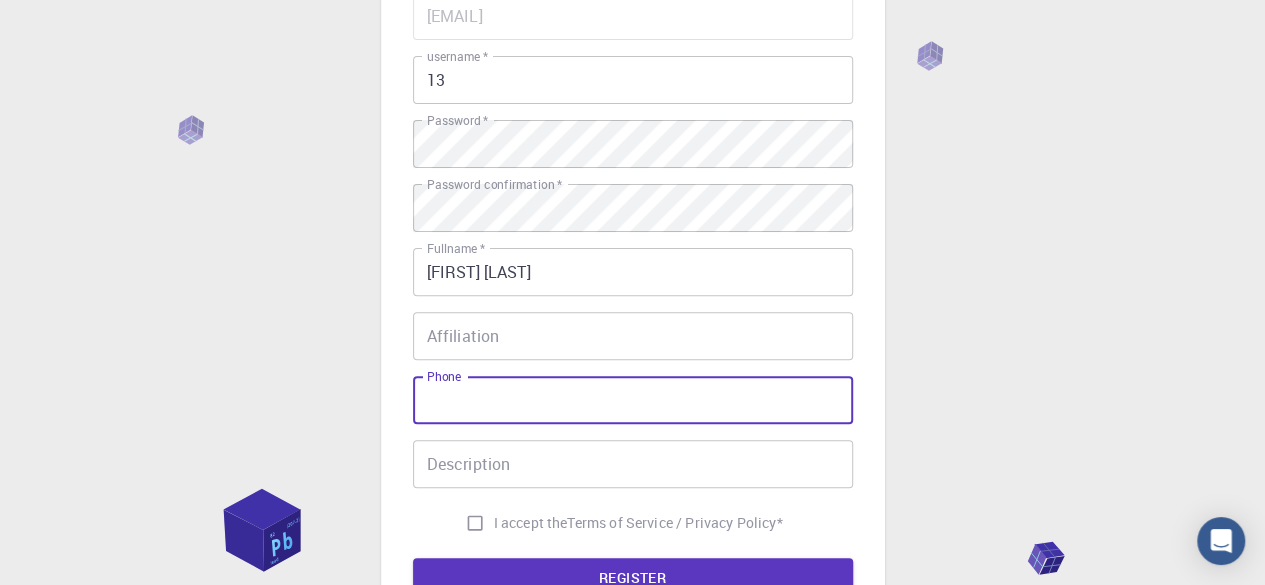 type on ")" 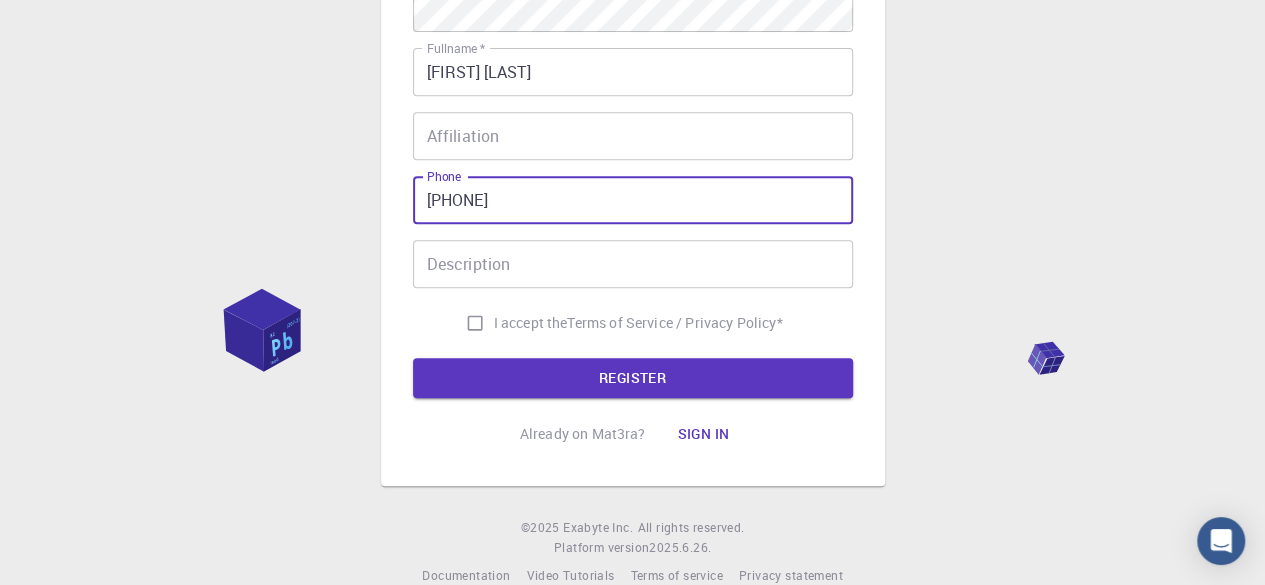 scroll, scrollTop: 300, scrollLeft: 0, axis: vertical 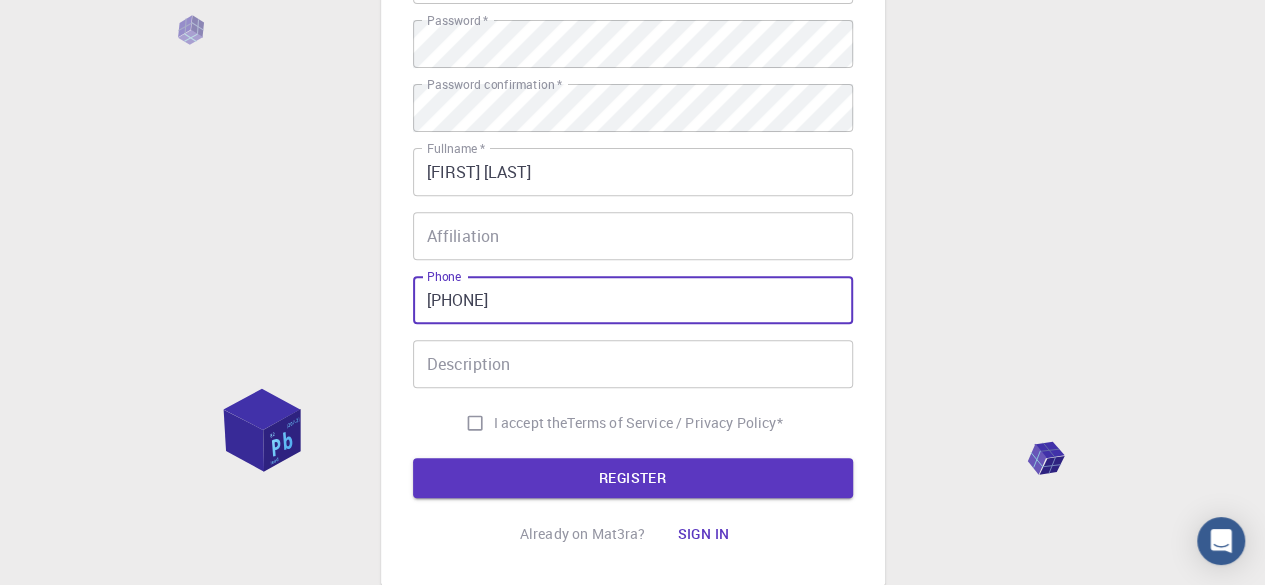 type on "[PHONE]" 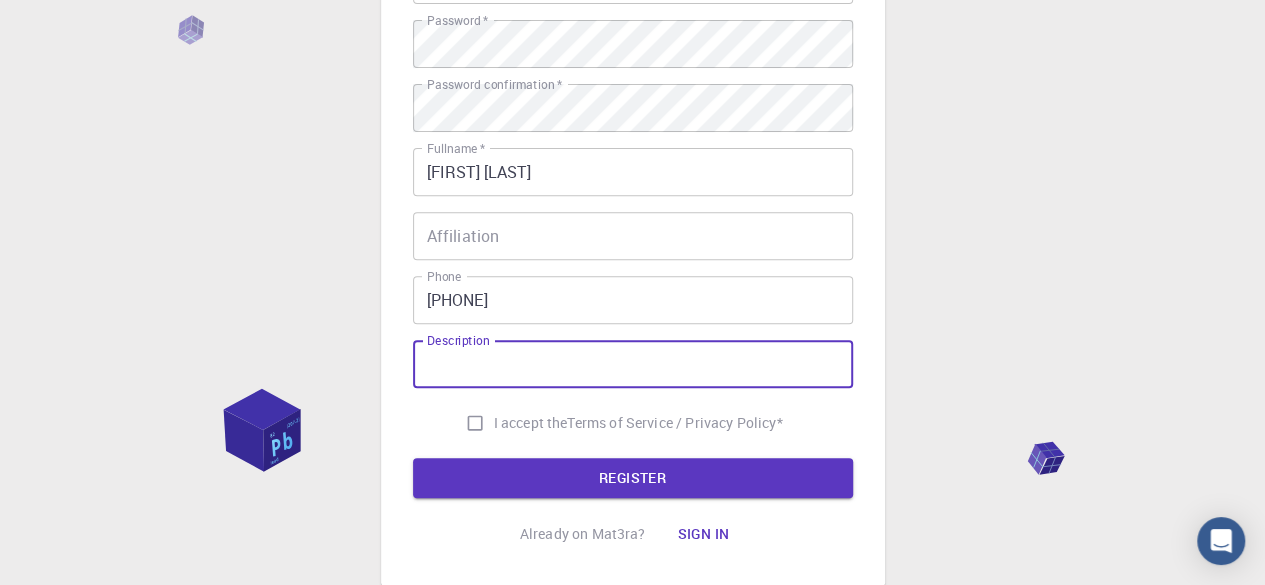 click on "Description" at bounding box center [633, 364] 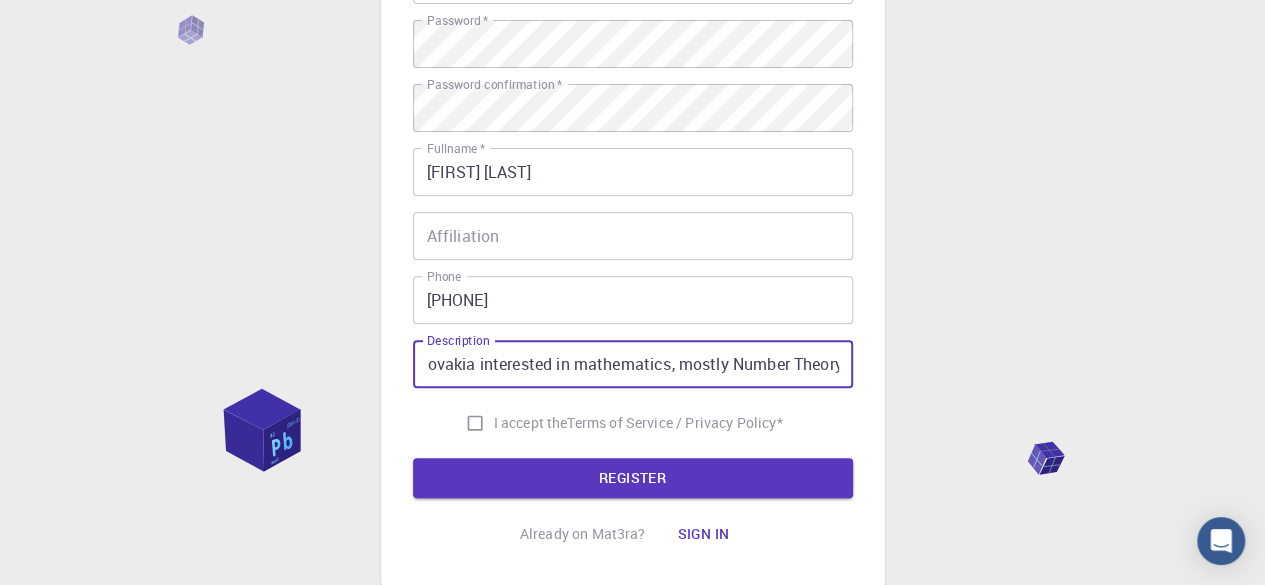 scroll, scrollTop: 0, scrollLeft: 216, axis: horizontal 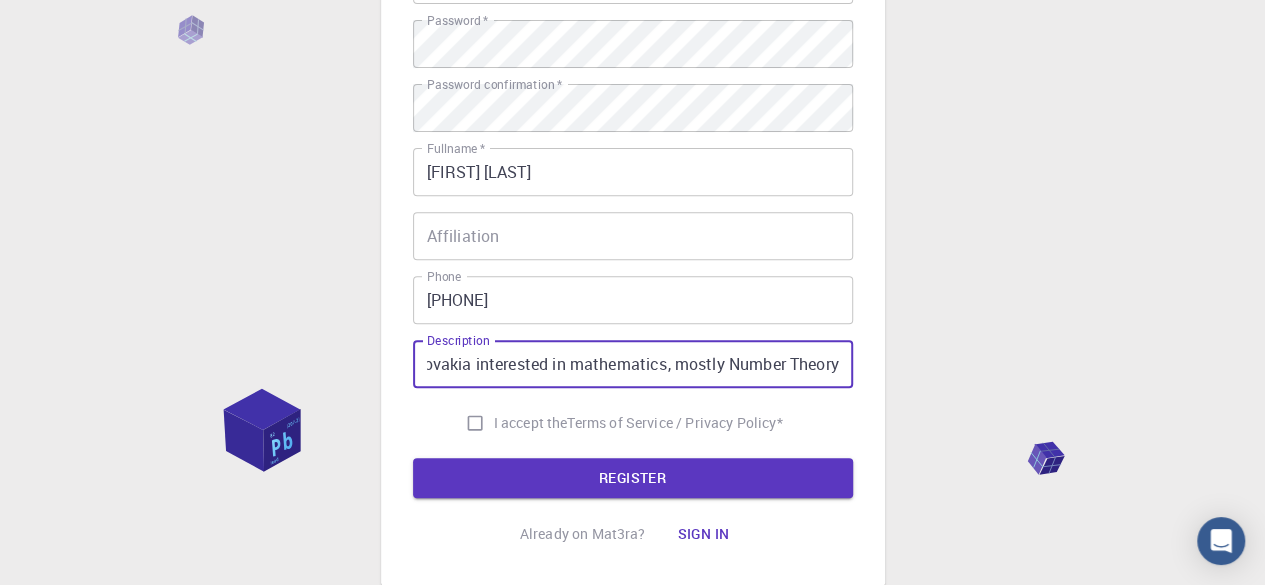 click on "Independent student from Slovakia interested in mathematics, mostly Number Theory" at bounding box center [633, 364] 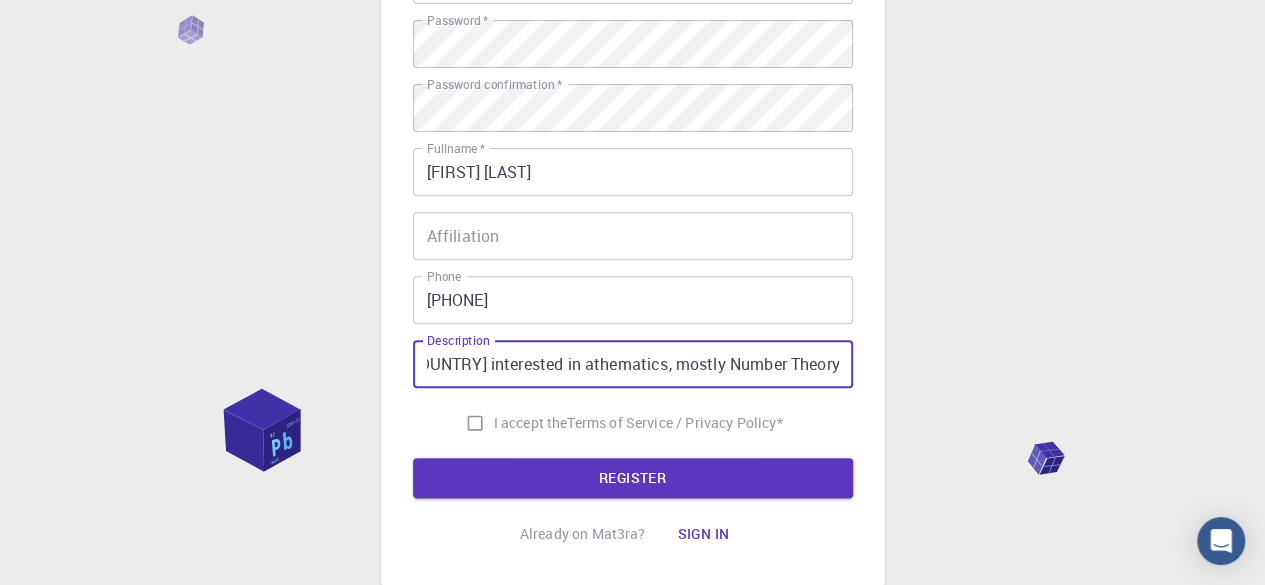 scroll, scrollTop: 0, scrollLeft: 201, axis: horizontal 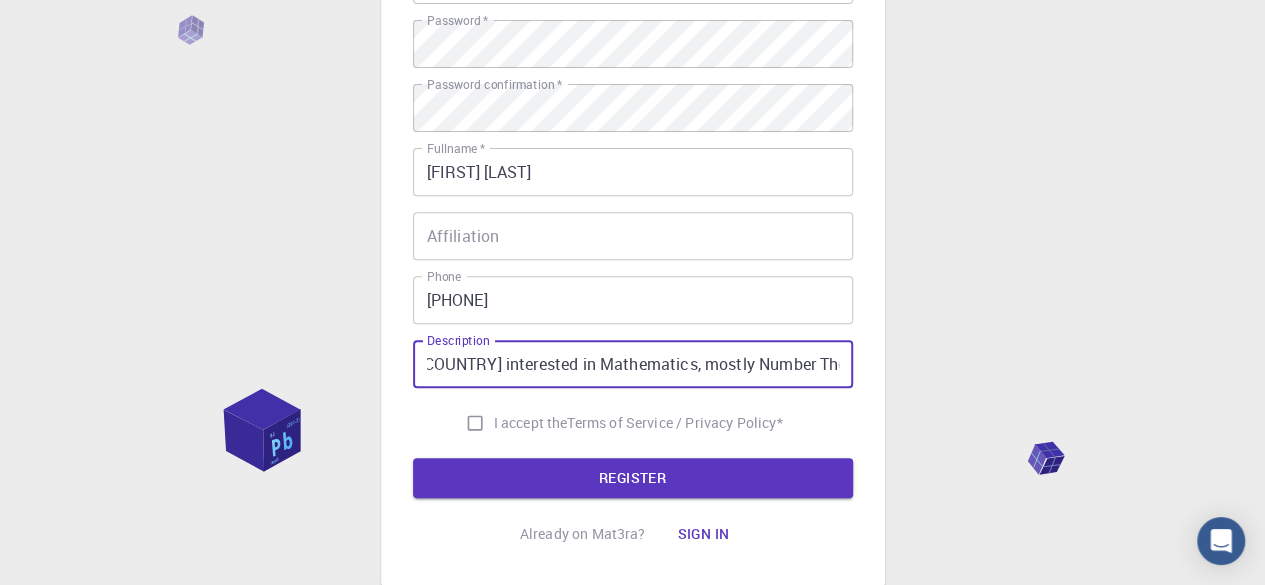 drag, startPoint x: 735, startPoint y: 367, endPoint x: 803, endPoint y: 359, distance: 68.46897 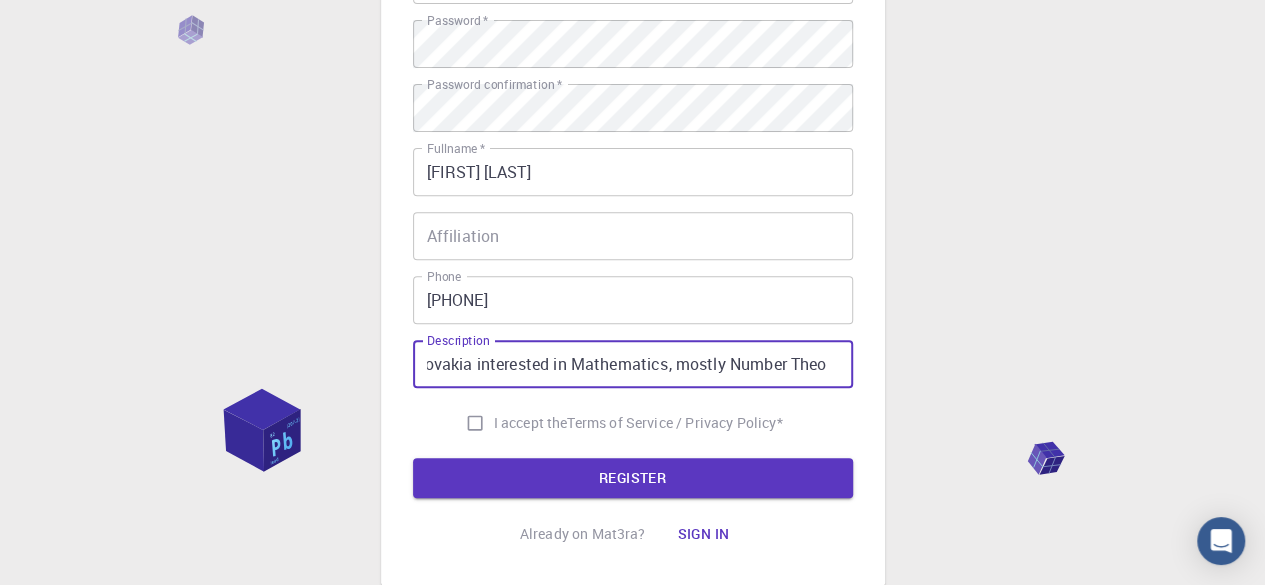 scroll, scrollTop: 0, scrollLeft: 215, axis: horizontal 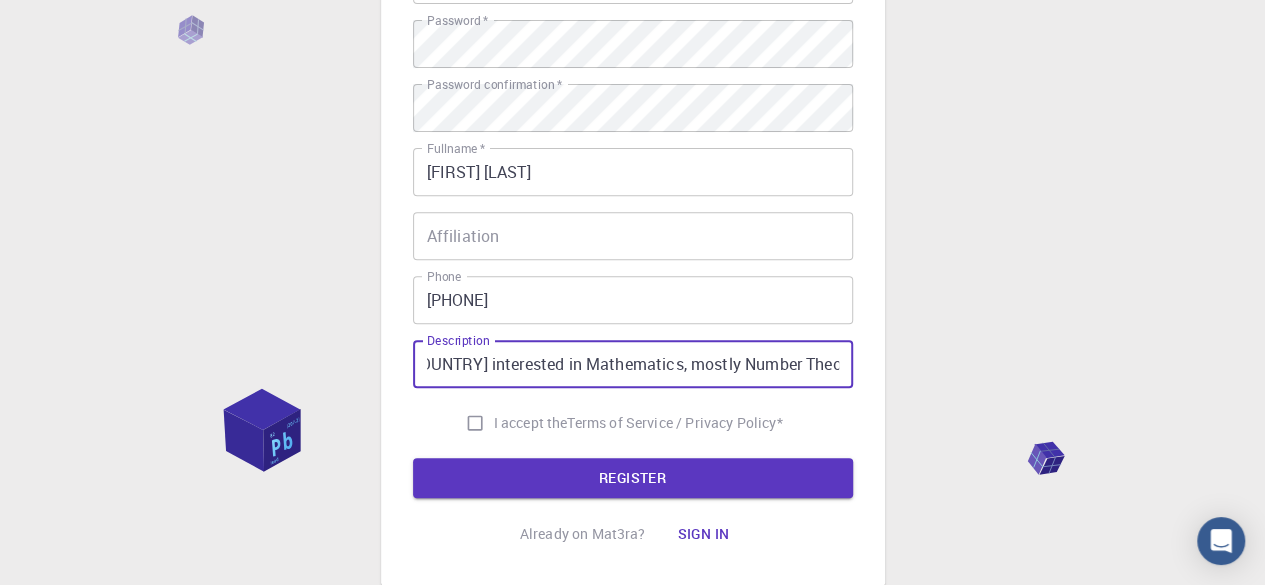 click on "Independent student from [COUNTRY] interested in Mathematics, mostly Number Theory" at bounding box center (633, 364) 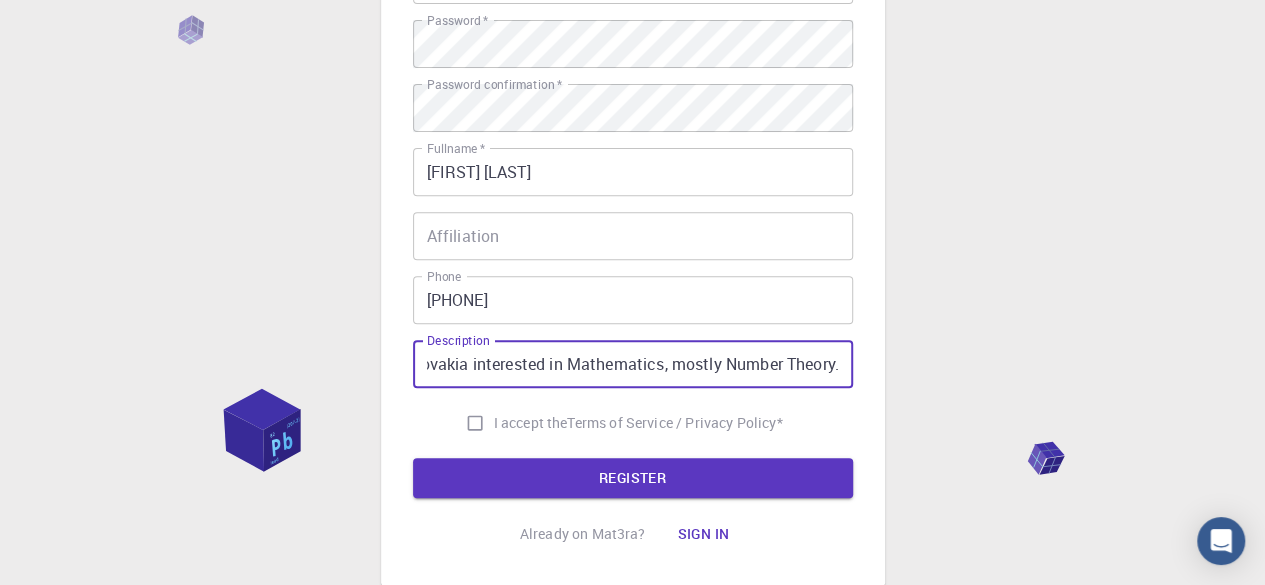 scroll, scrollTop: 0, scrollLeft: 219, axis: horizontal 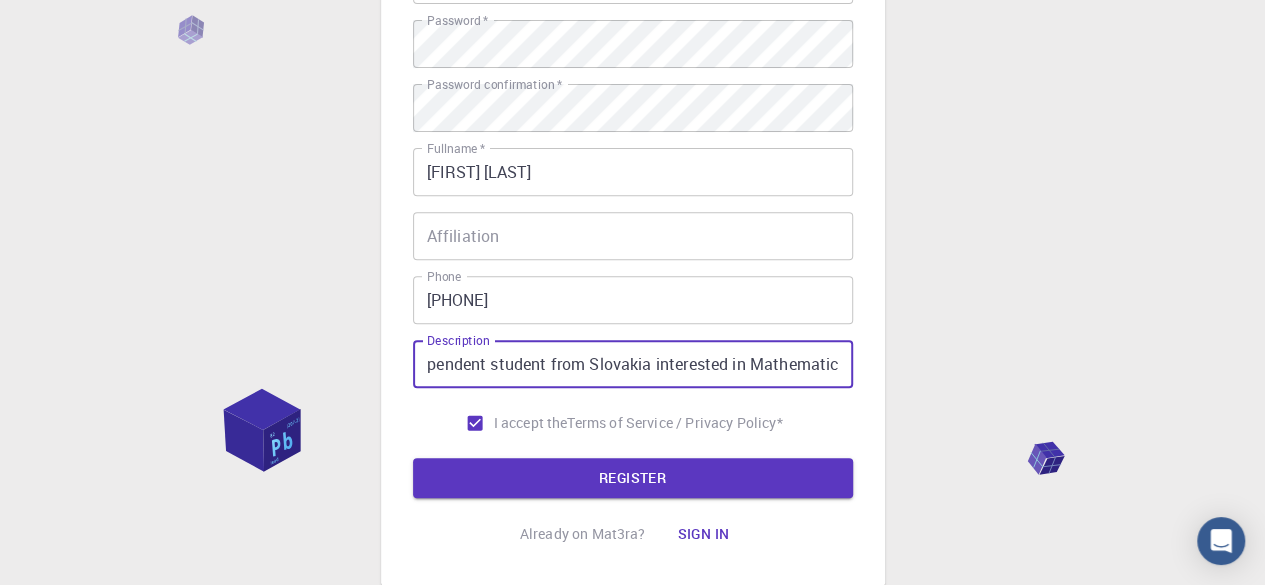 drag, startPoint x: 694, startPoint y: 360, endPoint x: 832, endPoint y: 358, distance: 138.0145 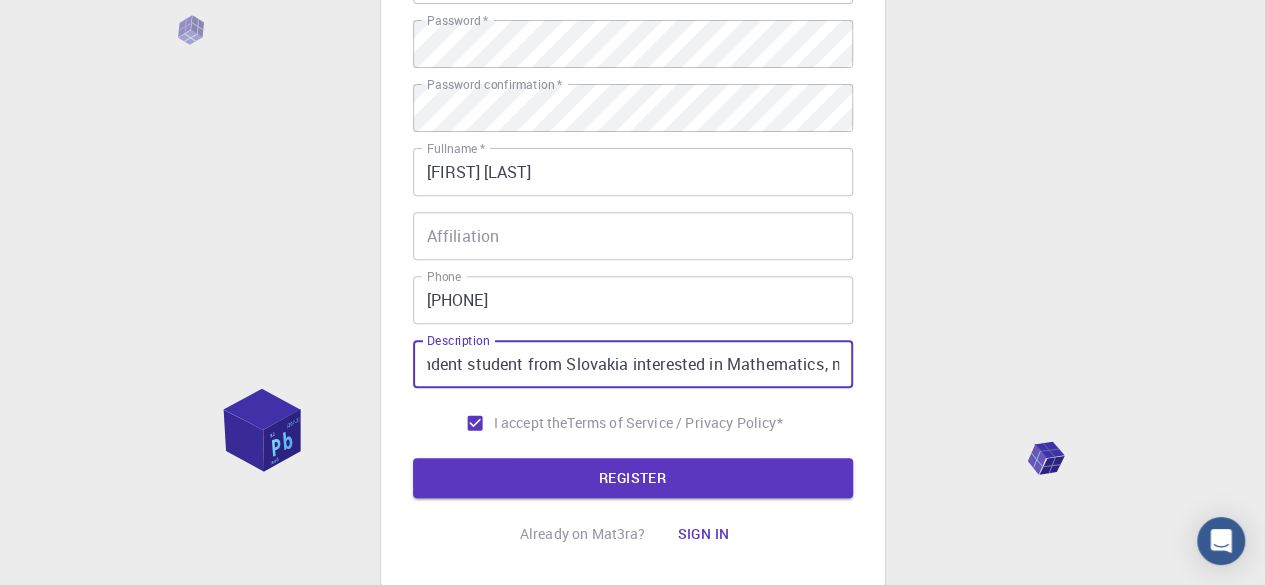 click on "Independent student from Slovakia interested in Mathematics, mostly Number Theory." at bounding box center (633, 364) 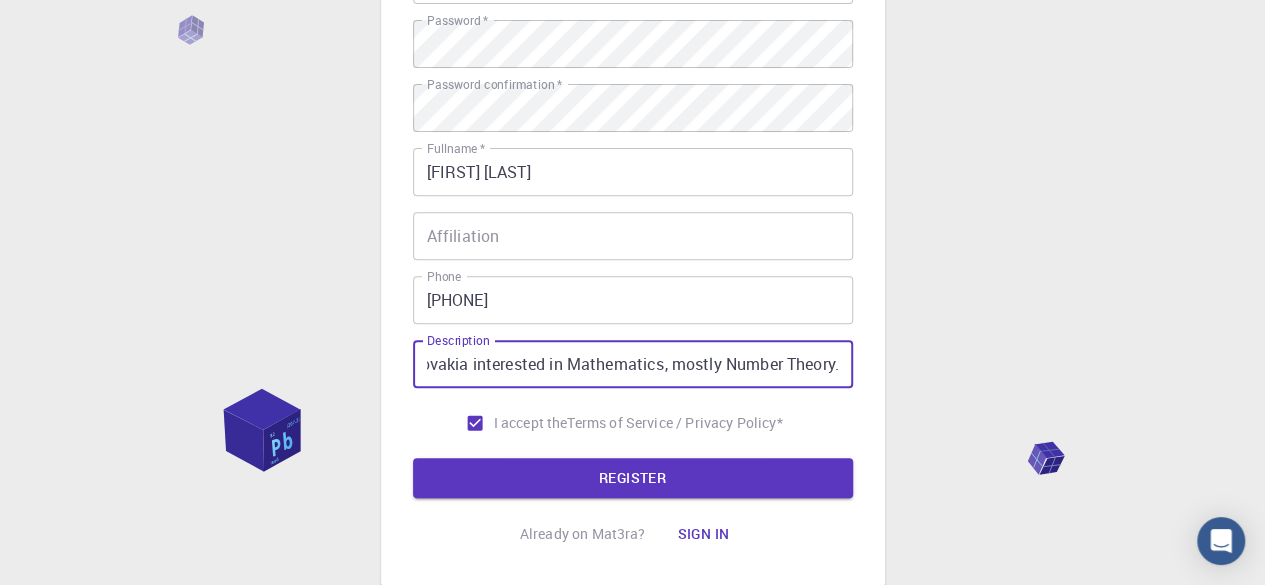 drag, startPoint x: 822, startPoint y: 358, endPoint x: 870, endPoint y: 358, distance: 48 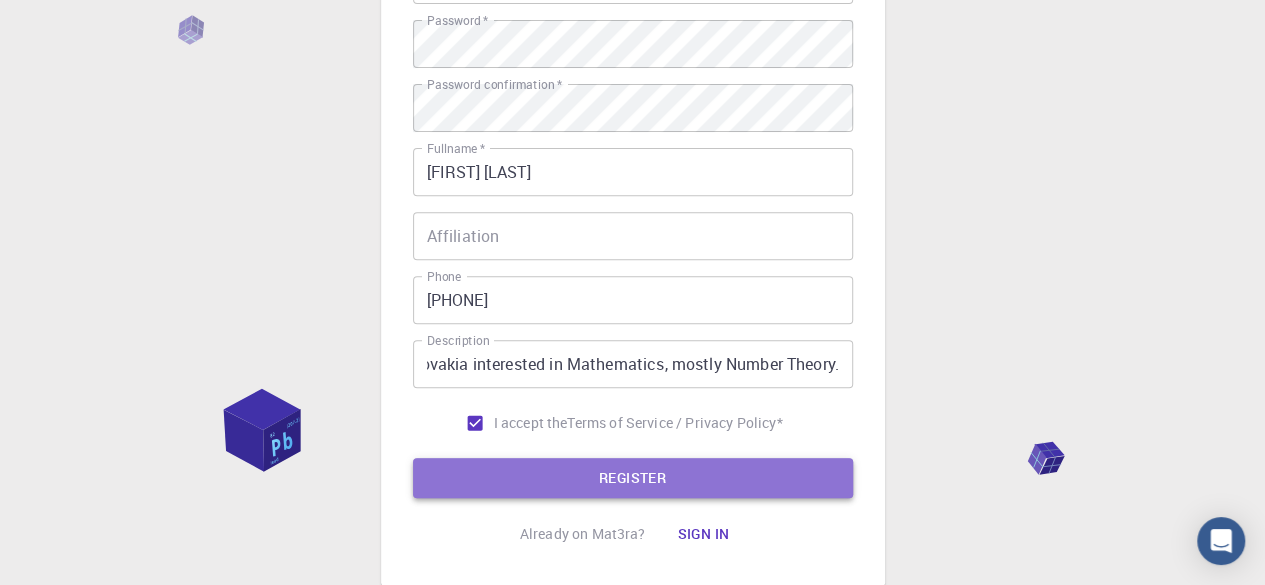 scroll, scrollTop: 0, scrollLeft: 0, axis: both 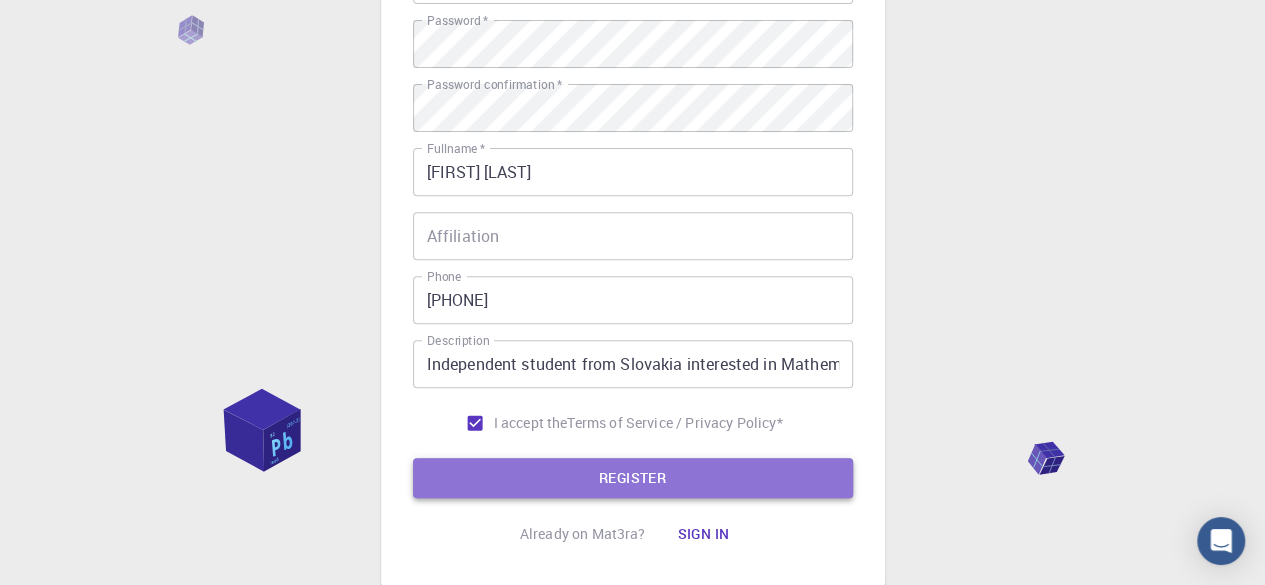 click on "REGISTER" at bounding box center (633, 478) 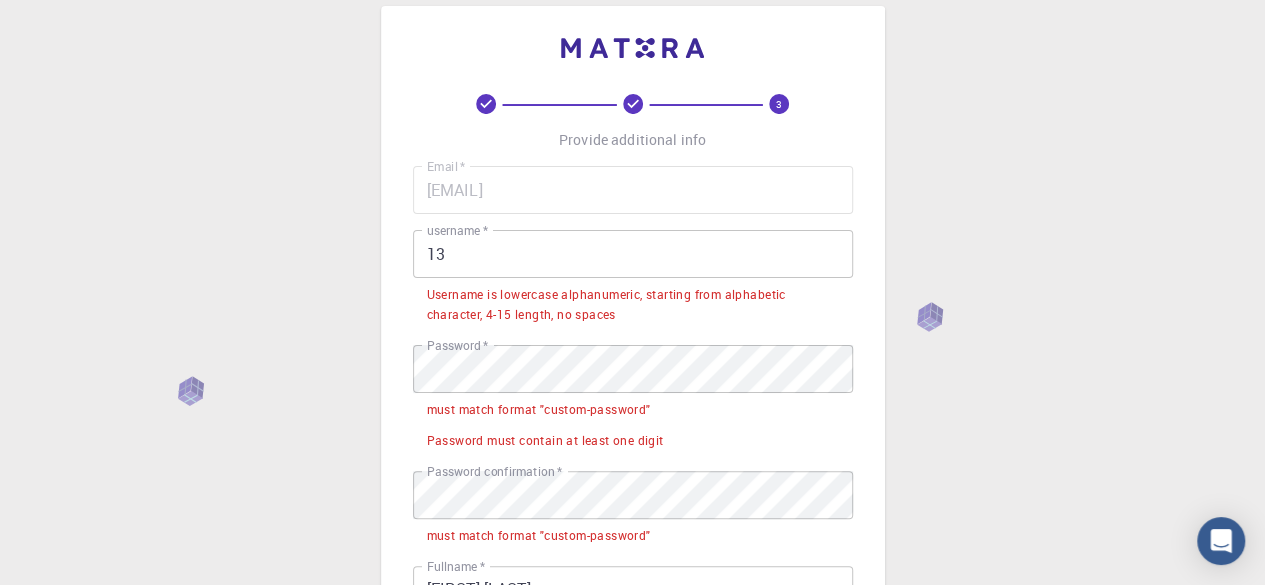 scroll, scrollTop: 0, scrollLeft: 0, axis: both 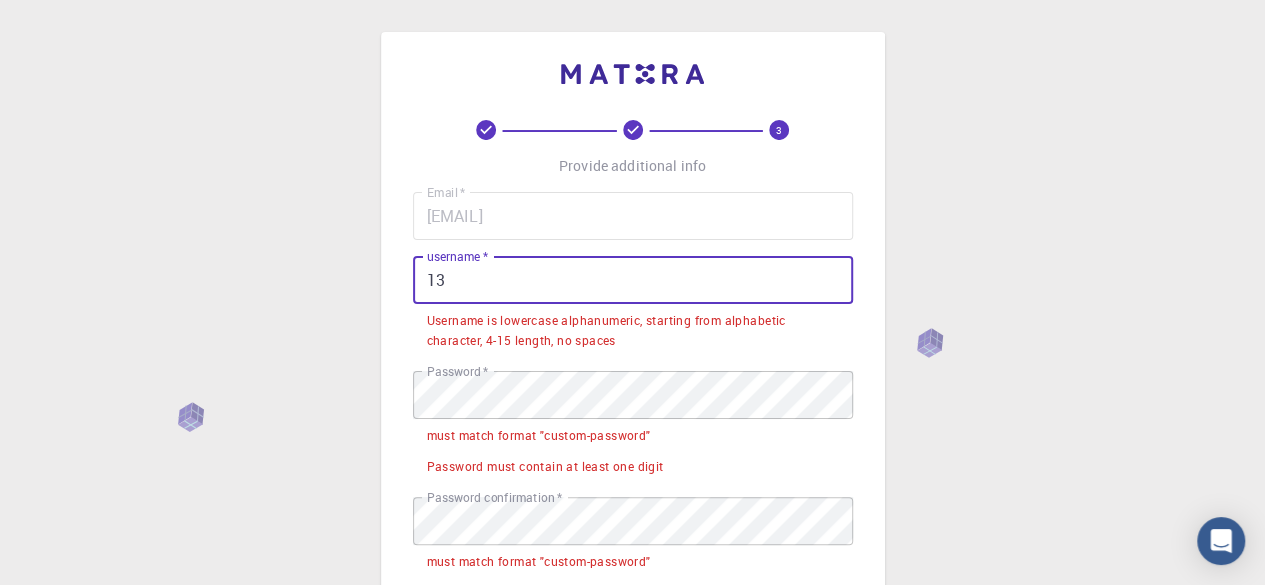 click on "13" at bounding box center (633, 280) 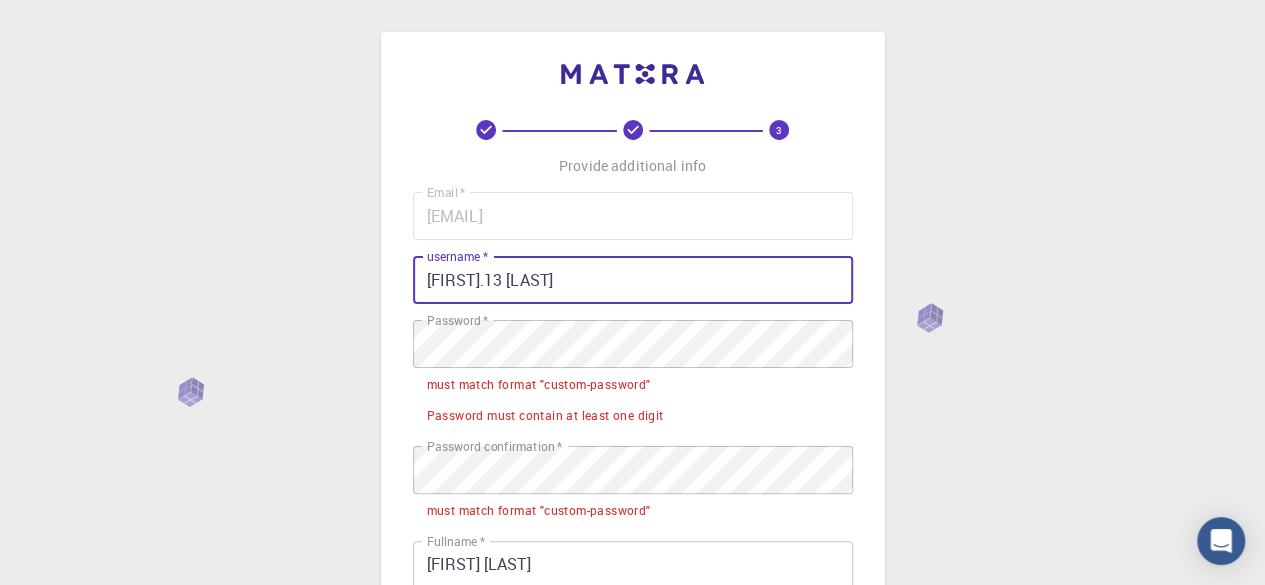 scroll, scrollTop: 100, scrollLeft: 0, axis: vertical 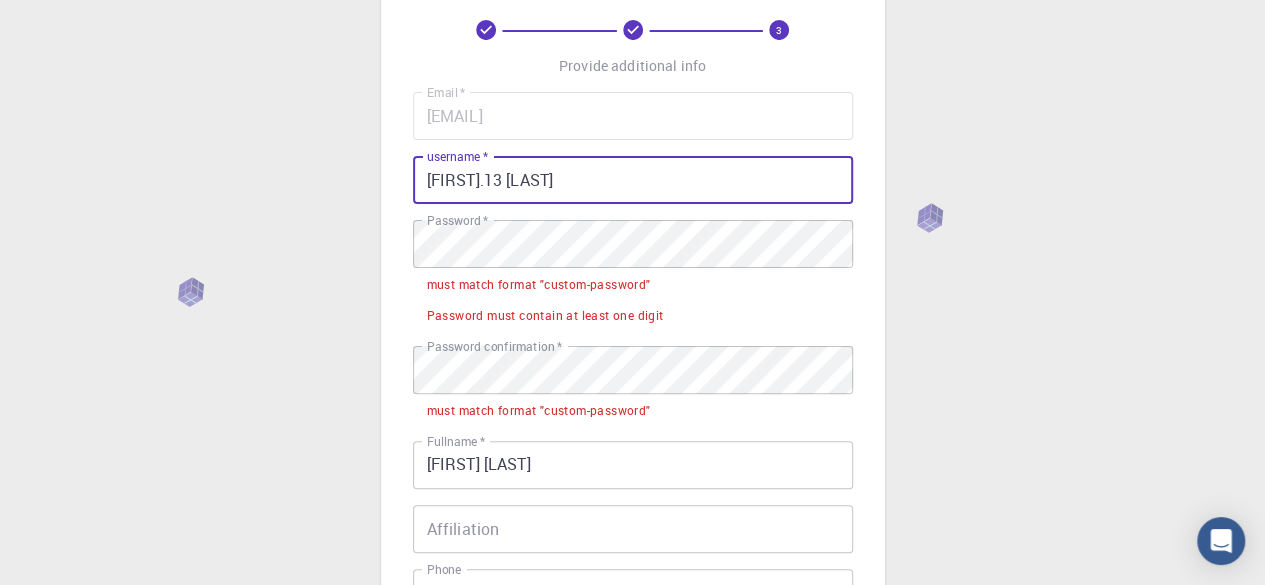 type on "[FIRST].13 [LAST]" 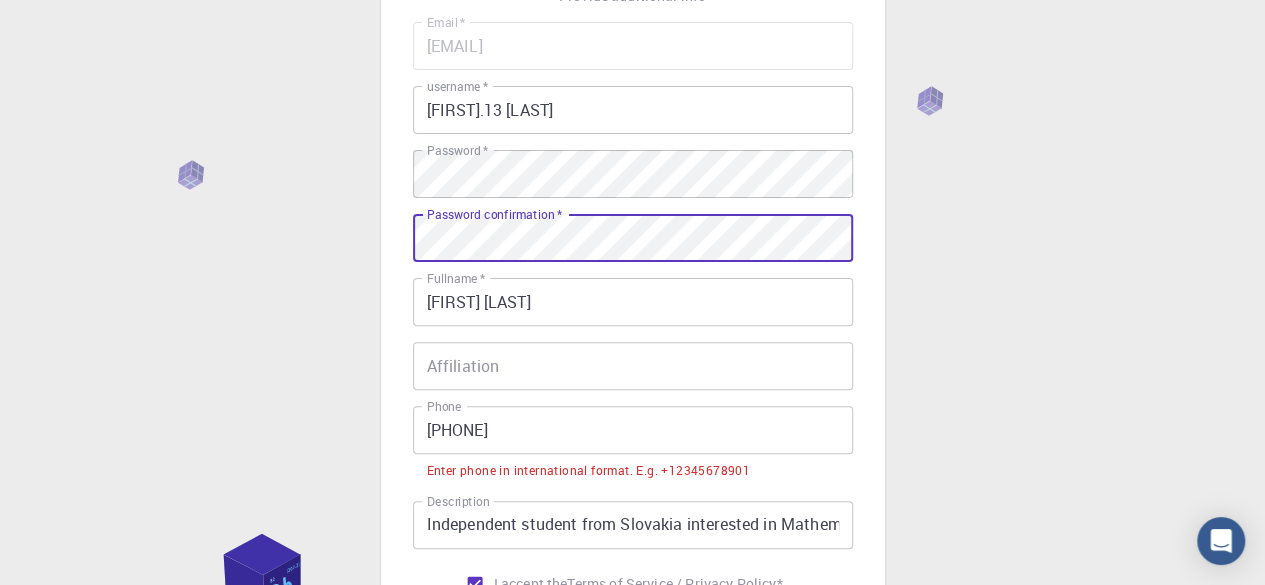 scroll, scrollTop: 465, scrollLeft: 0, axis: vertical 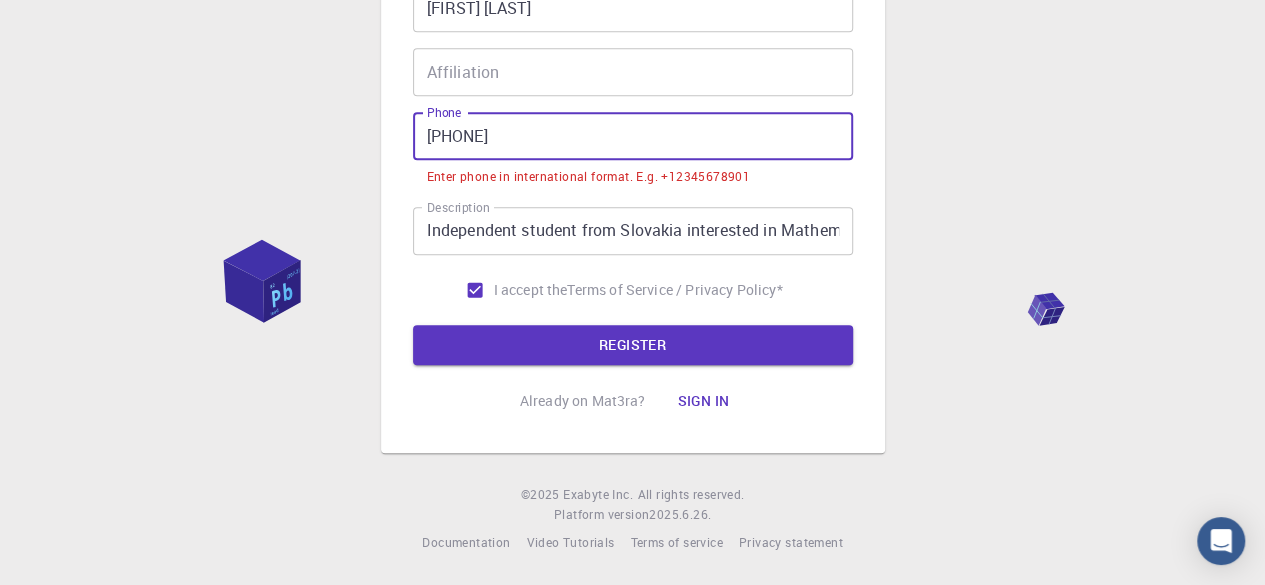 click on "[PHONE]" at bounding box center (633, 136) 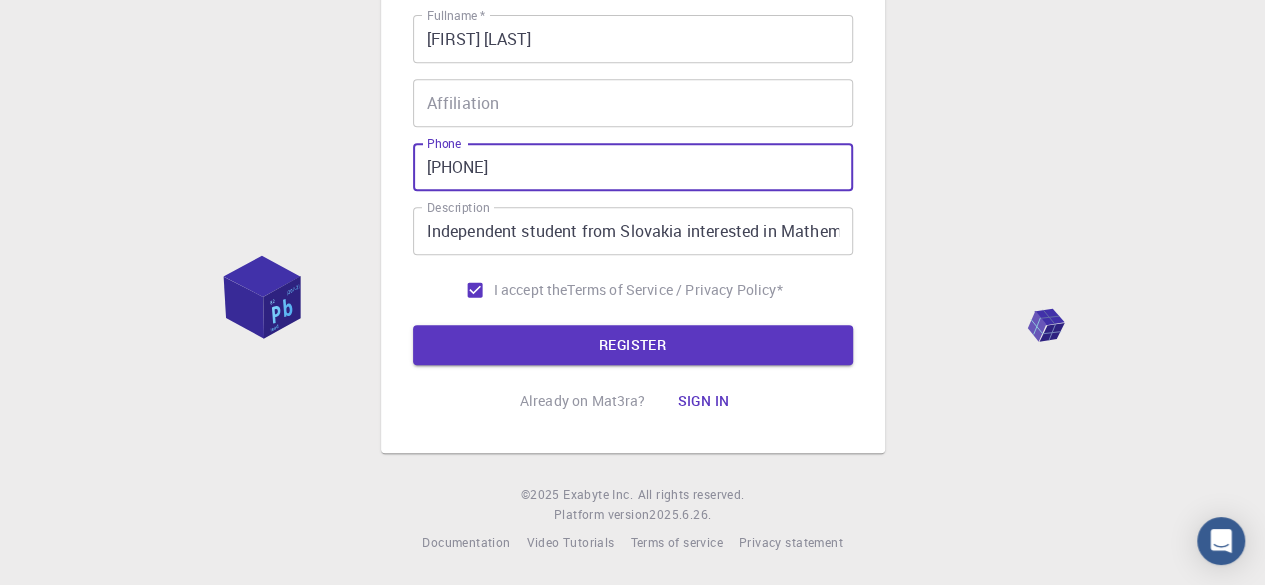 scroll, scrollTop: 434, scrollLeft: 0, axis: vertical 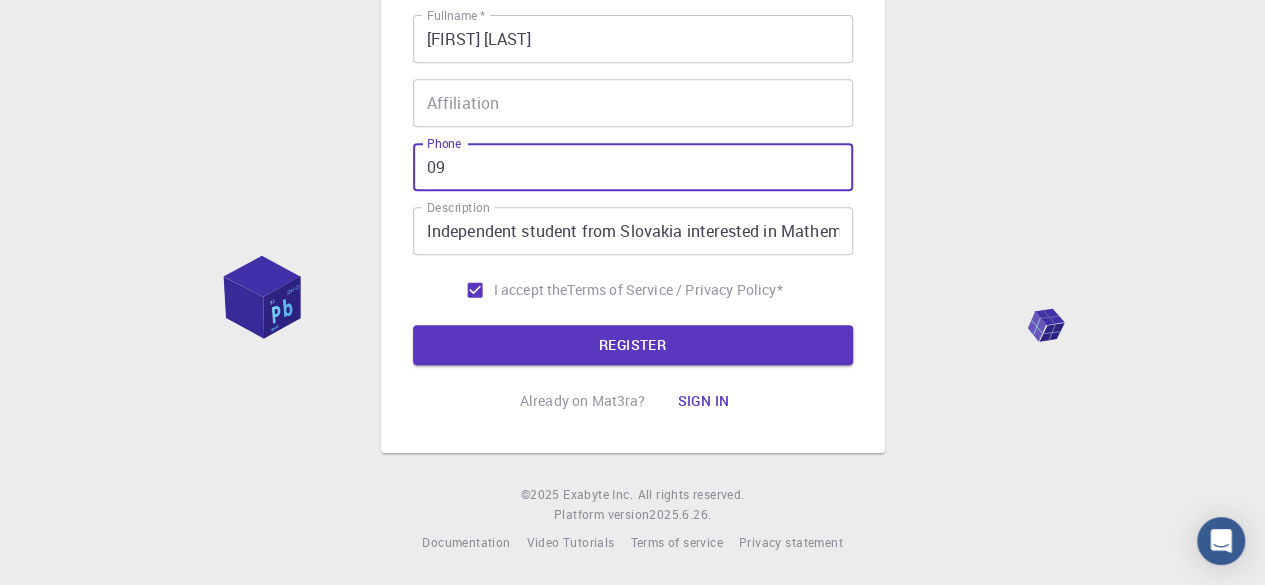 type on "0" 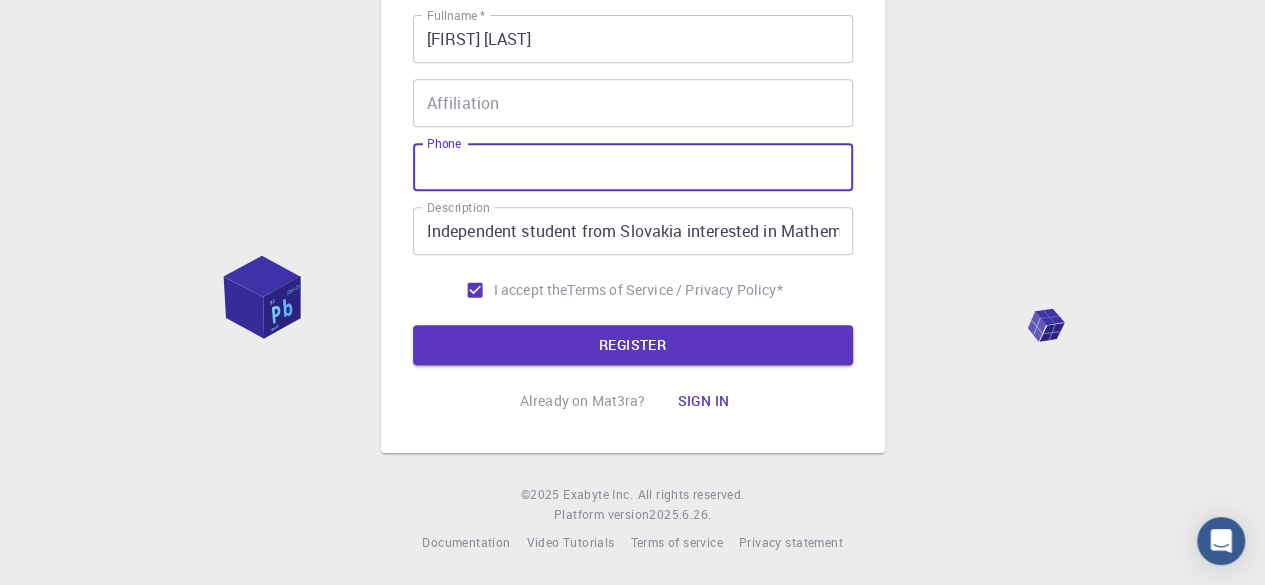 type on "=" 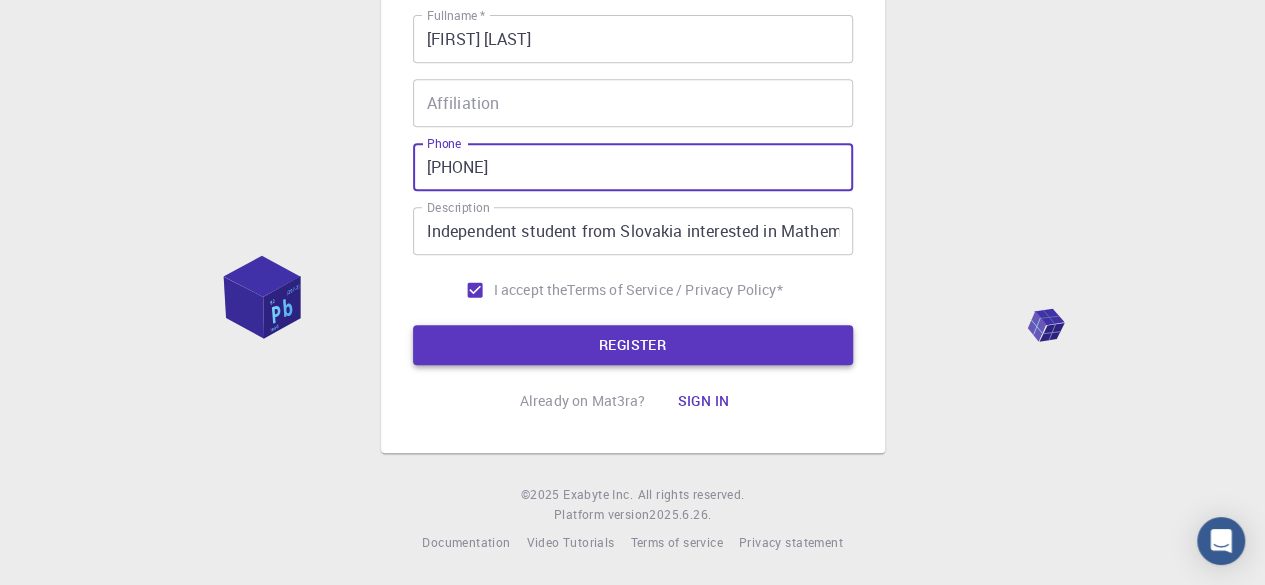 click on "REGISTER" at bounding box center [633, 345] 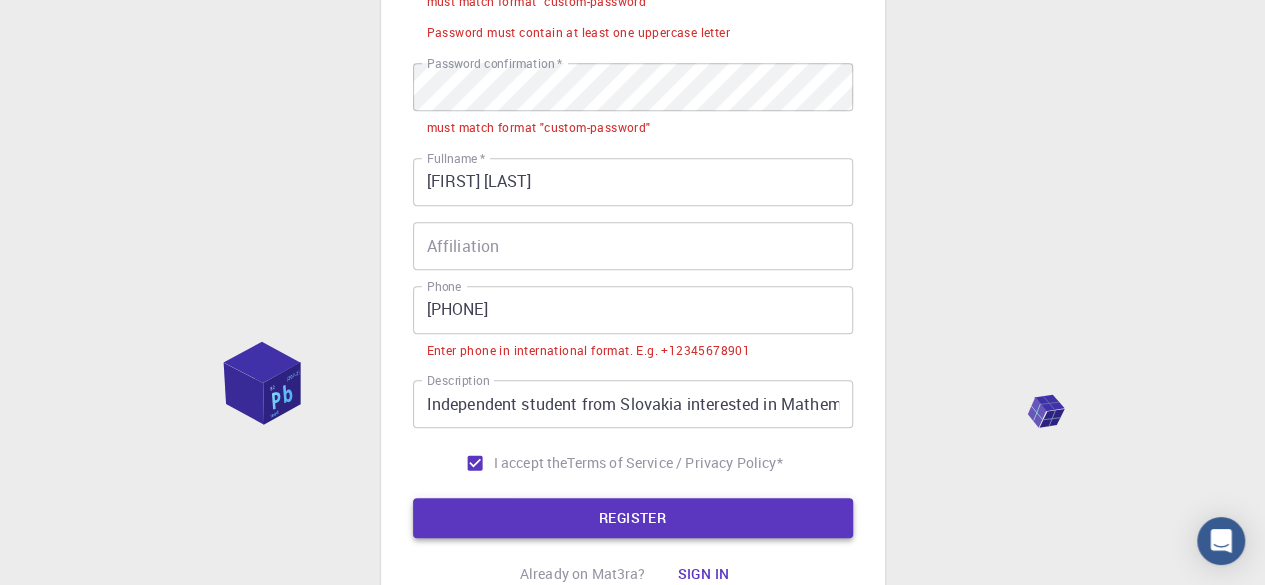scroll, scrollTop: 578, scrollLeft: 0, axis: vertical 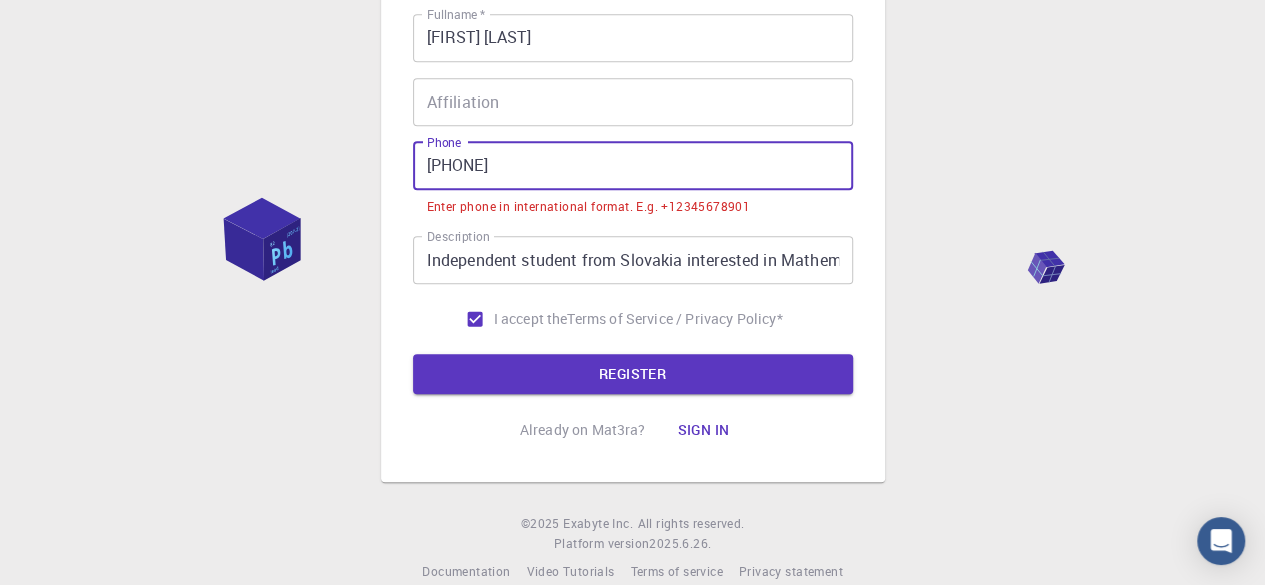 click on "[PHONE]" at bounding box center (633, 166) 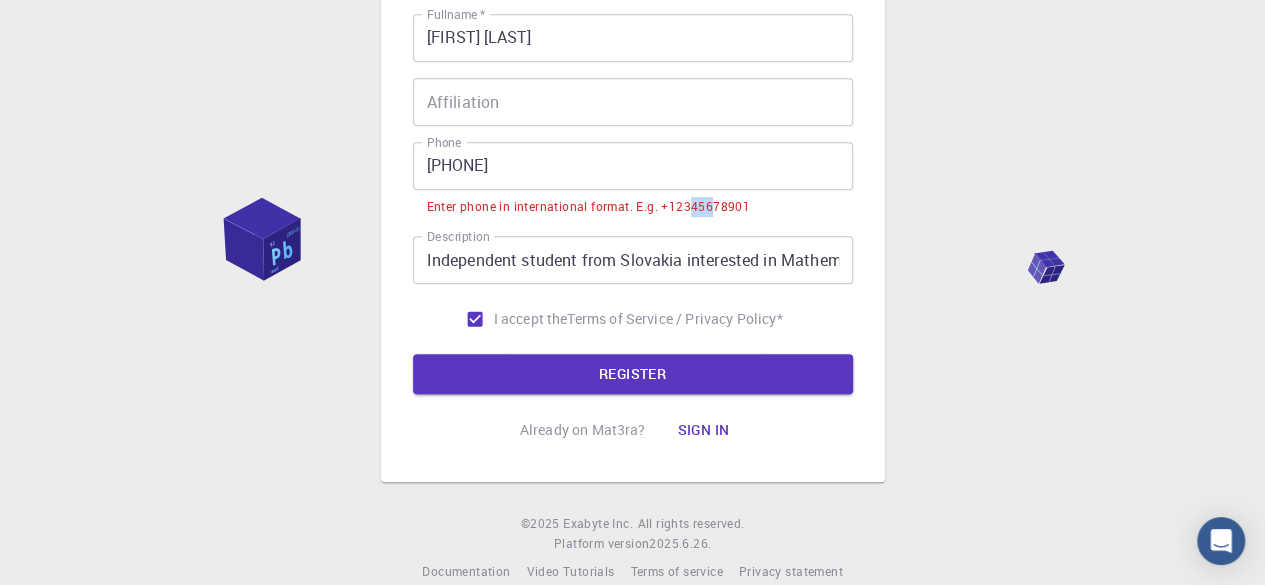drag, startPoint x: 689, startPoint y: 205, endPoint x: 714, endPoint y: 207, distance: 25.079872 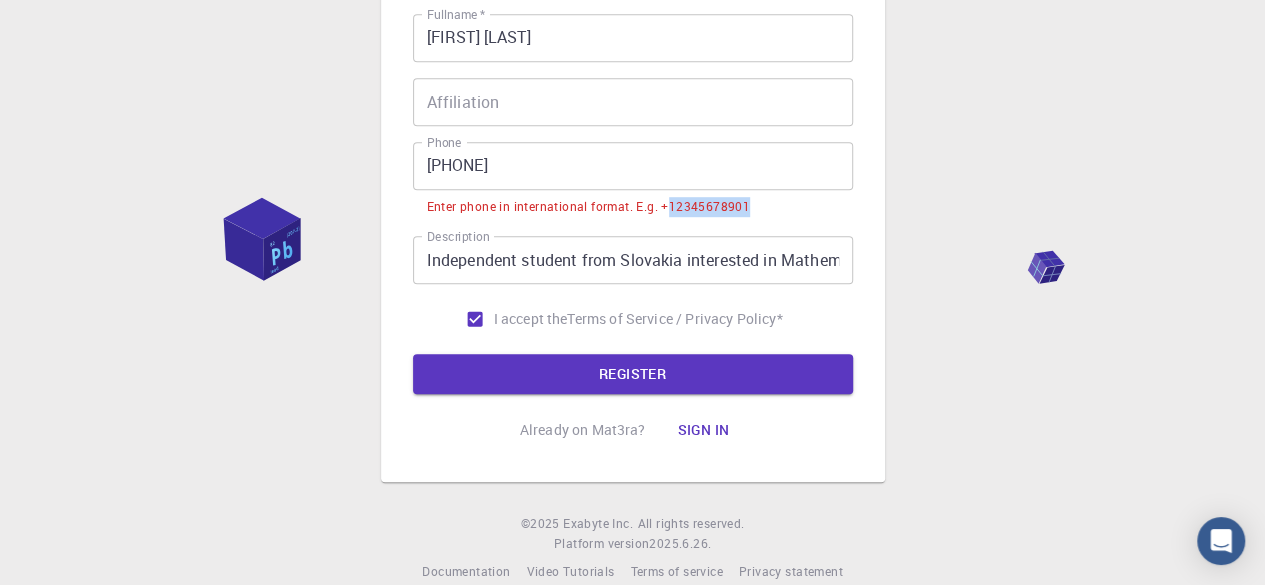 drag, startPoint x: 666, startPoint y: 198, endPoint x: 747, endPoint y: 205, distance: 81.3019 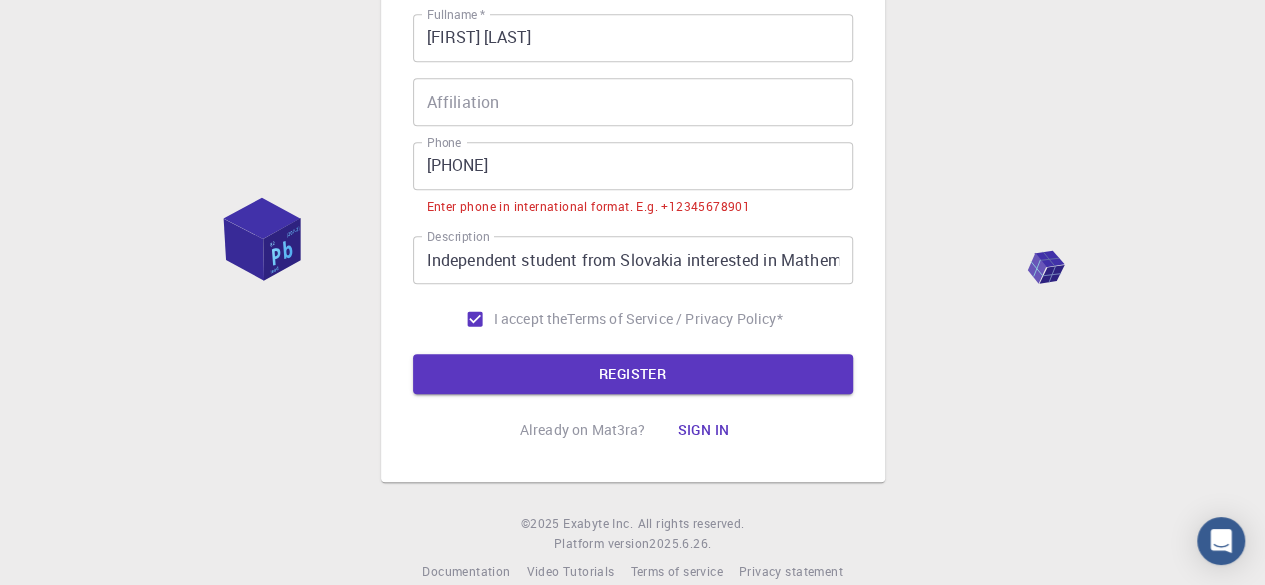 click on "[PHONE]" at bounding box center (633, 166) 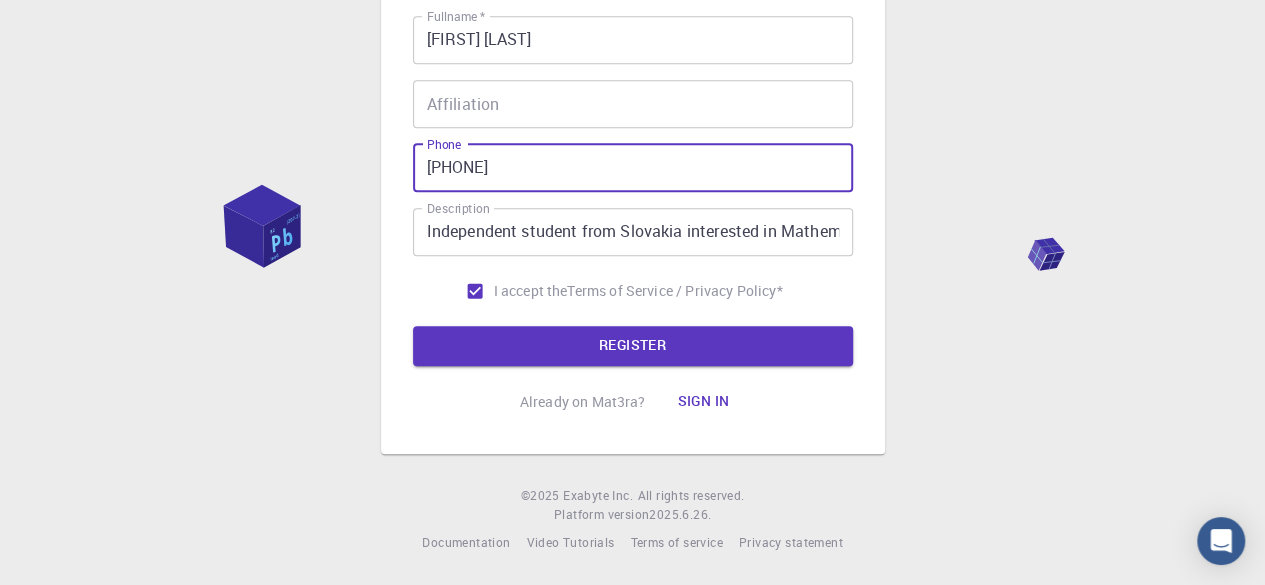 click on "[PHONE]" at bounding box center [633, 168] 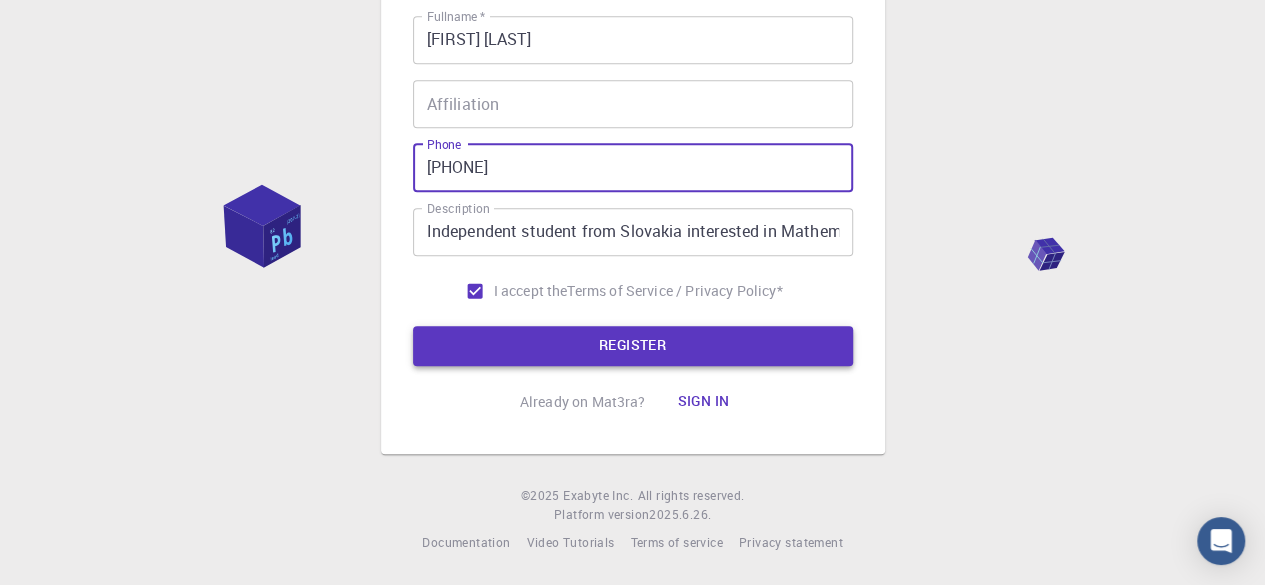 type on "[PHONE]" 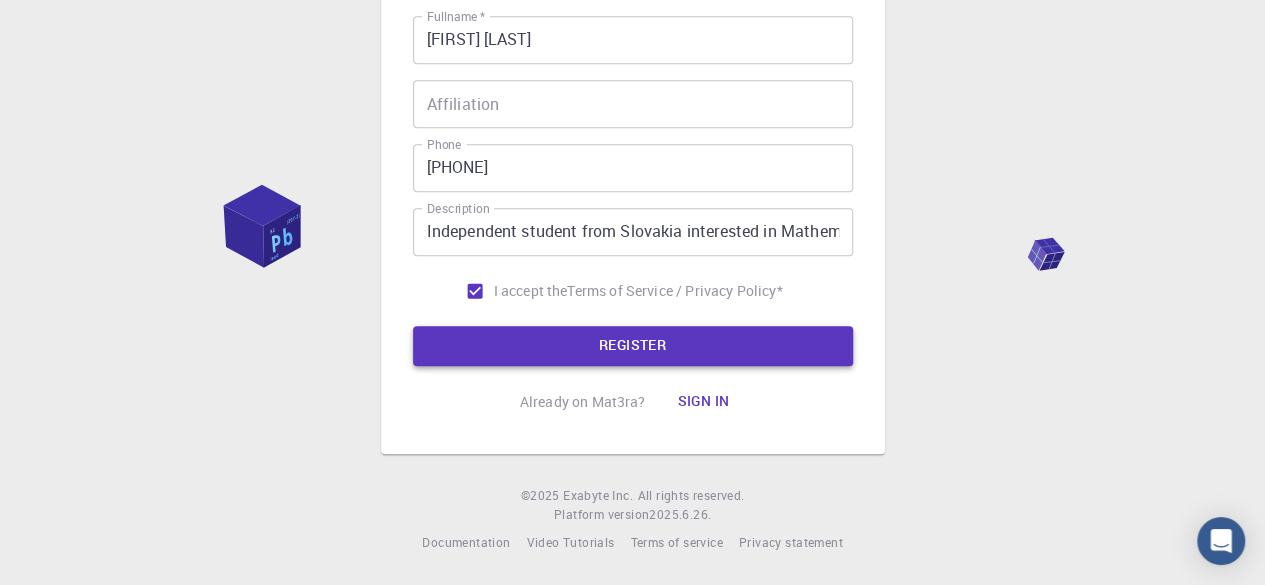 click on "REGISTER" at bounding box center (633, 346) 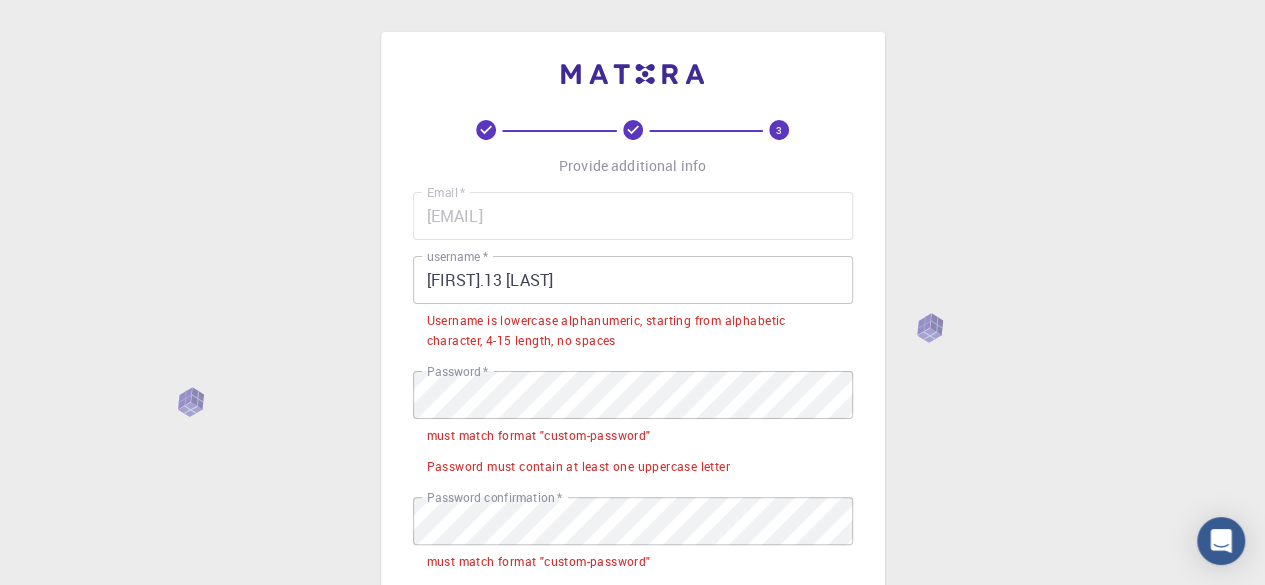 scroll, scrollTop: 100, scrollLeft: 0, axis: vertical 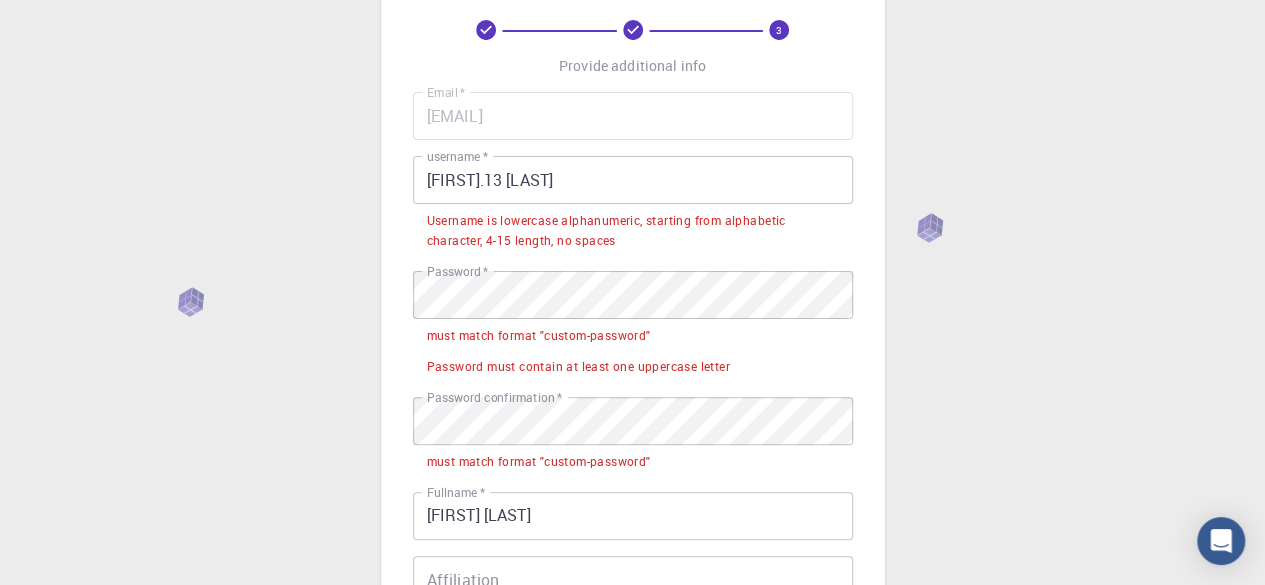 click on "[FIRST].13 [LAST]" at bounding box center (633, 180) 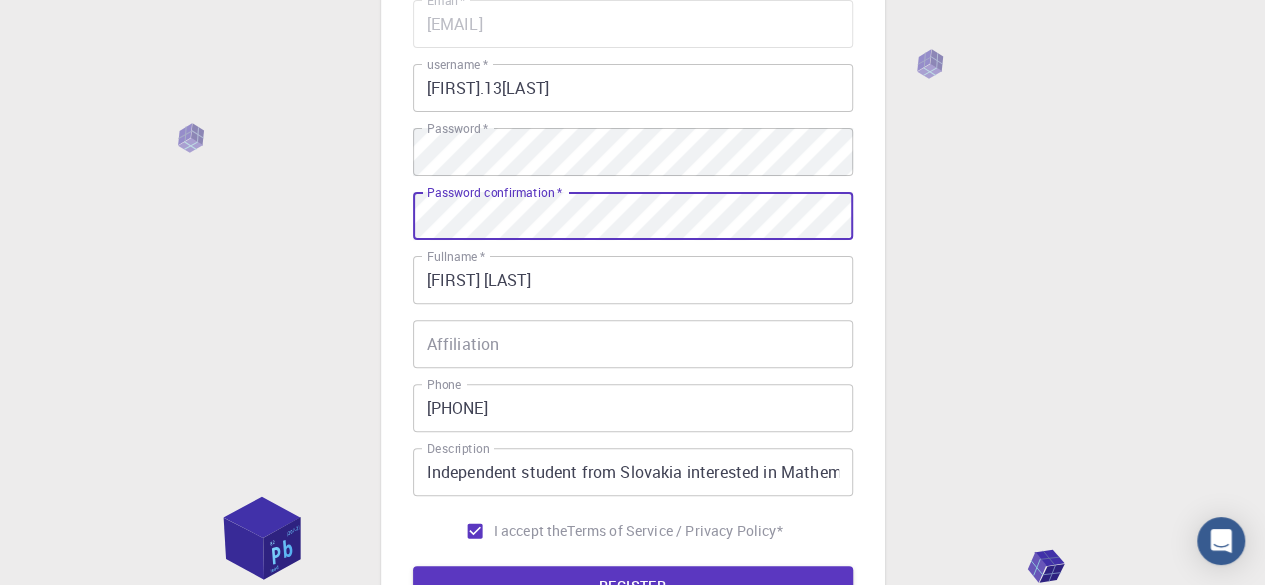 scroll, scrollTop: 134, scrollLeft: 0, axis: vertical 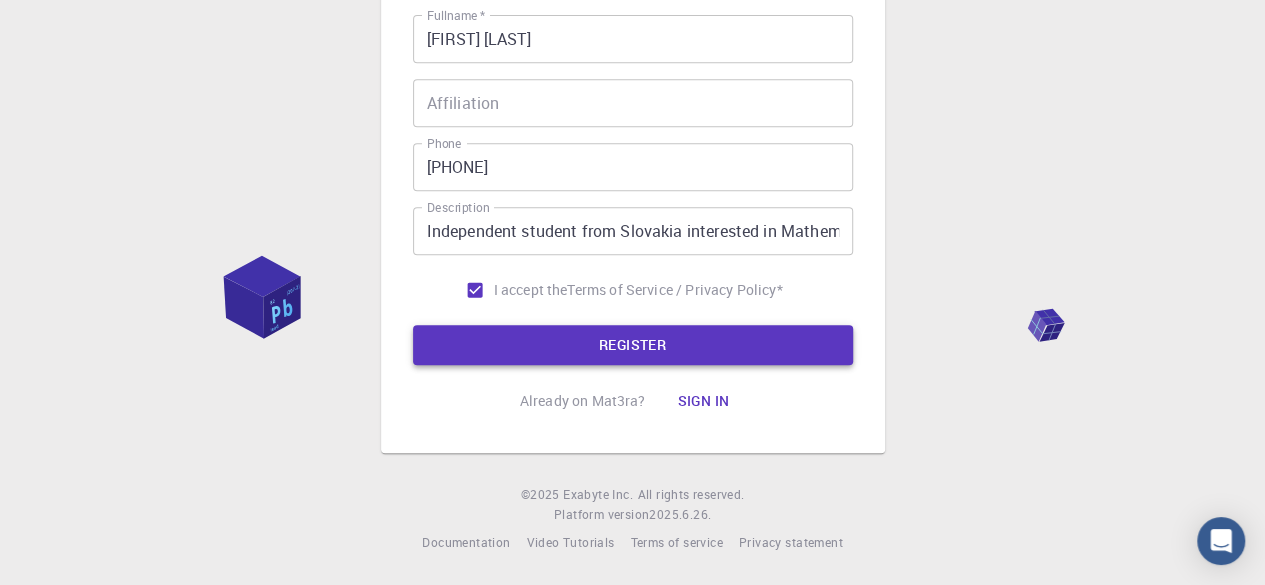 click on "REGISTER" at bounding box center [633, 345] 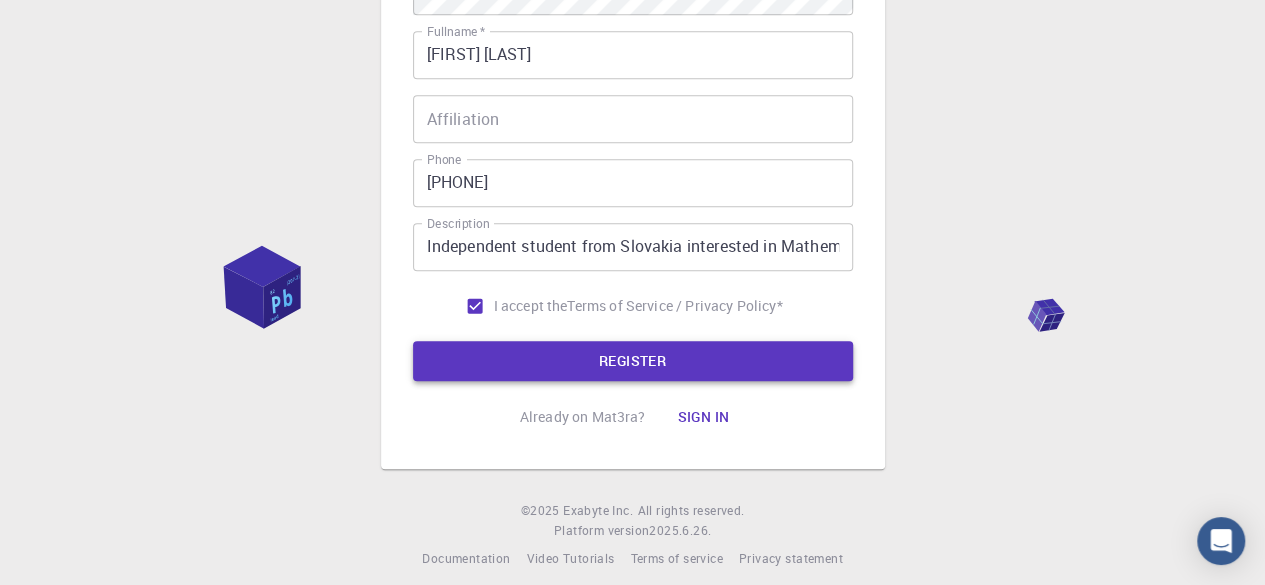 scroll, scrollTop: 0, scrollLeft: 0, axis: both 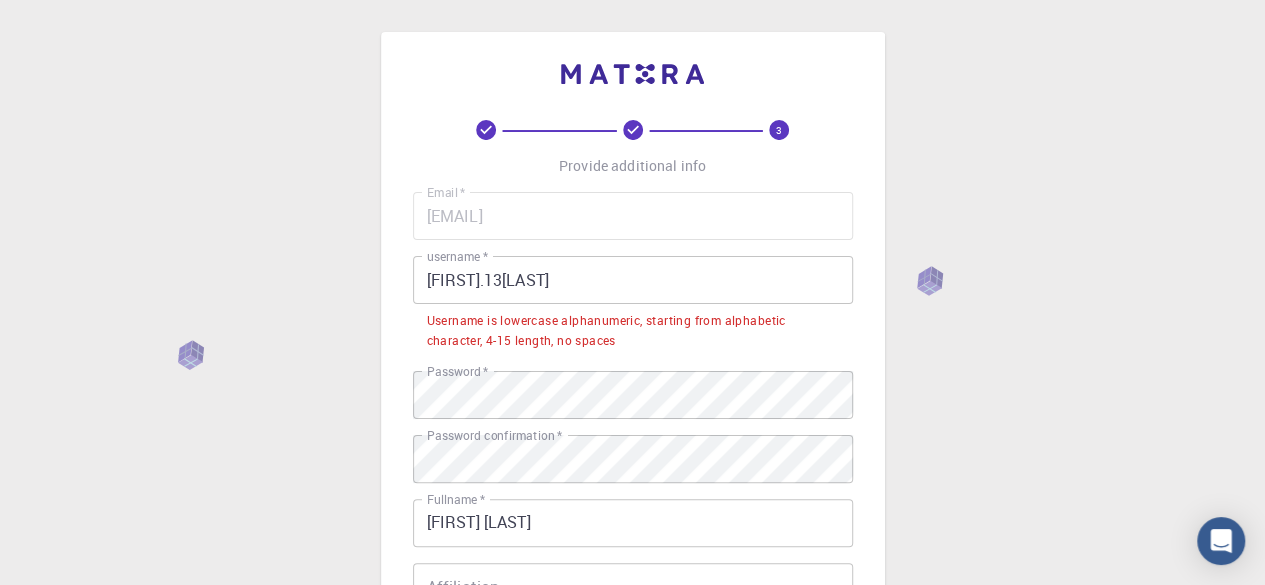 click on "[FIRST].13[LAST]" at bounding box center [633, 280] 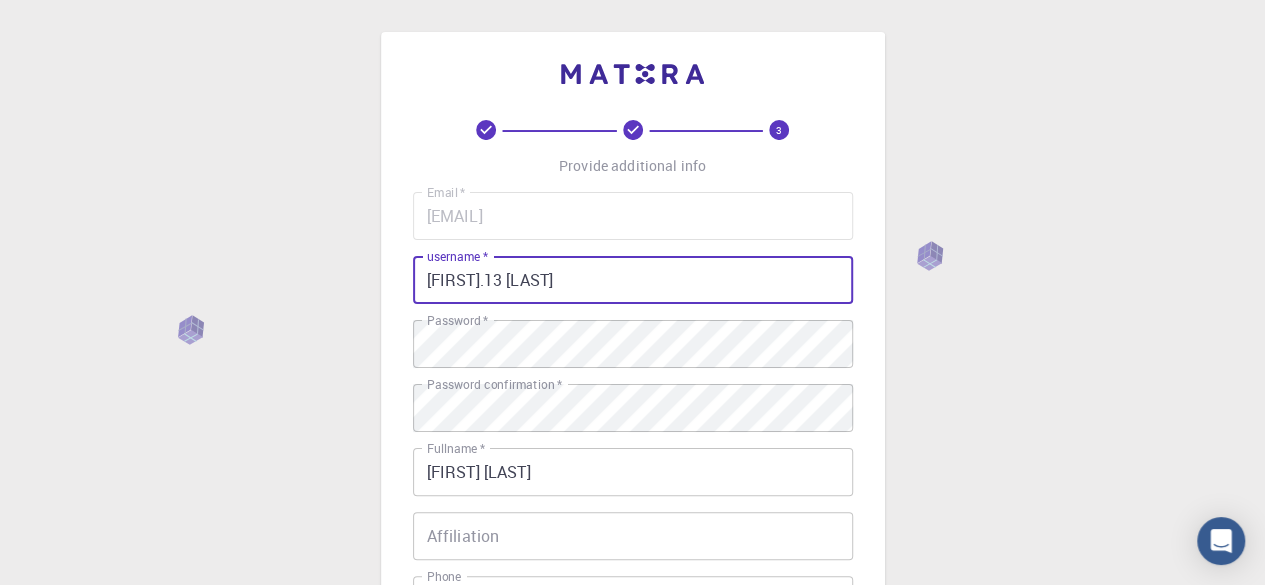 click on "[FIRST].13 [LAST]" at bounding box center [633, 280] 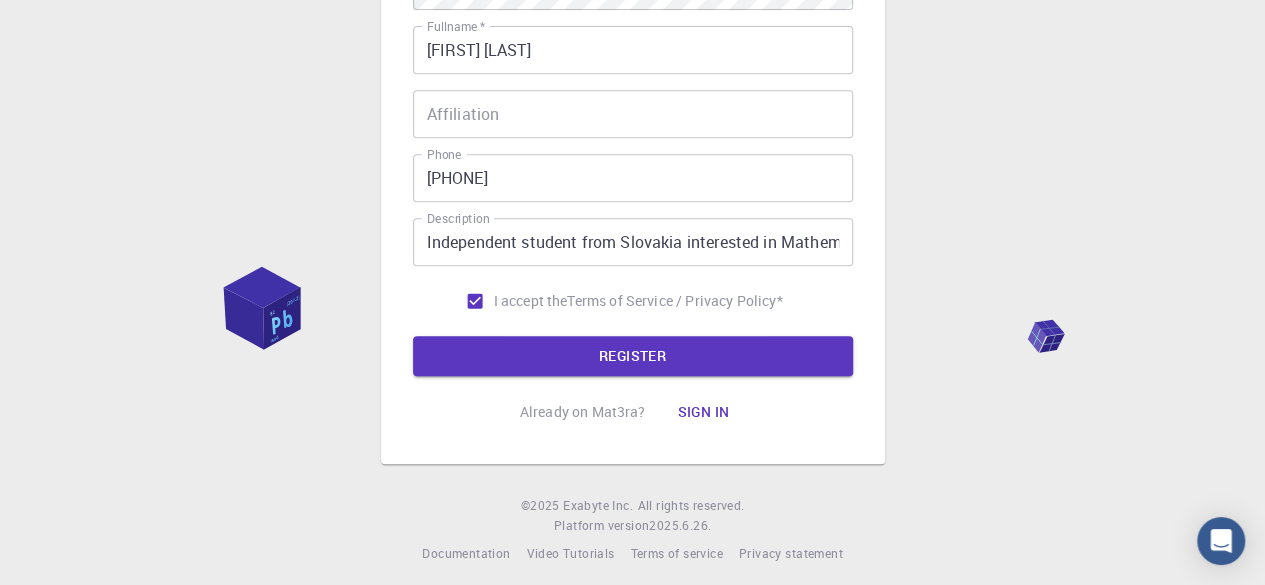 scroll, scrollTop: 434, scrollLeft: 0, axis: vertical 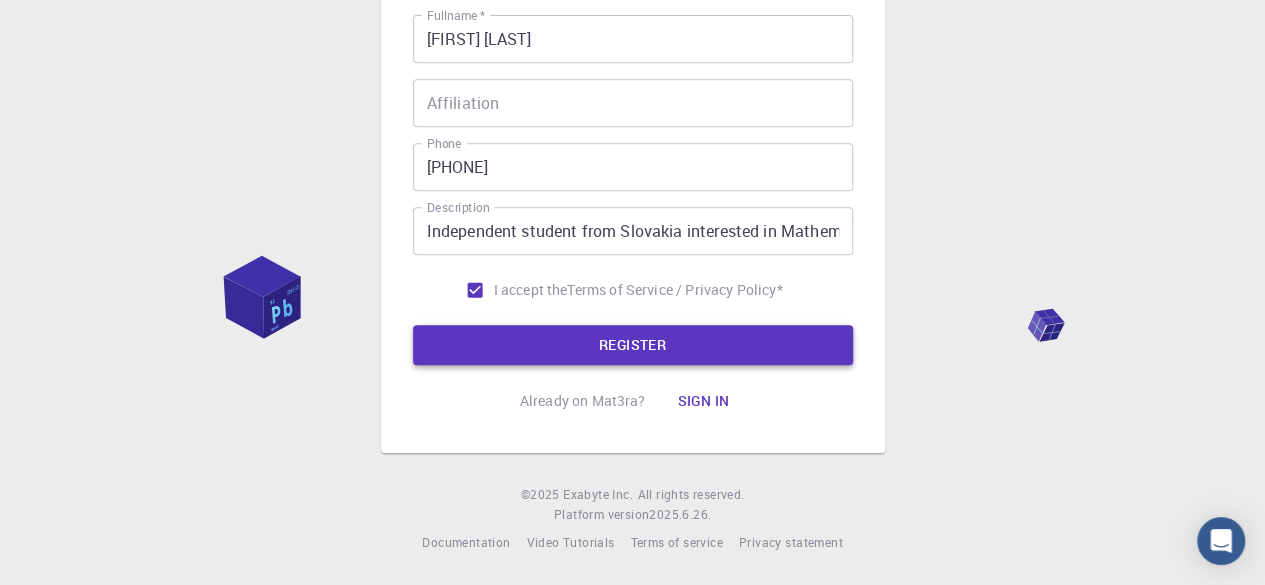 click on "REGISTER" at bounding box center [633, 345] 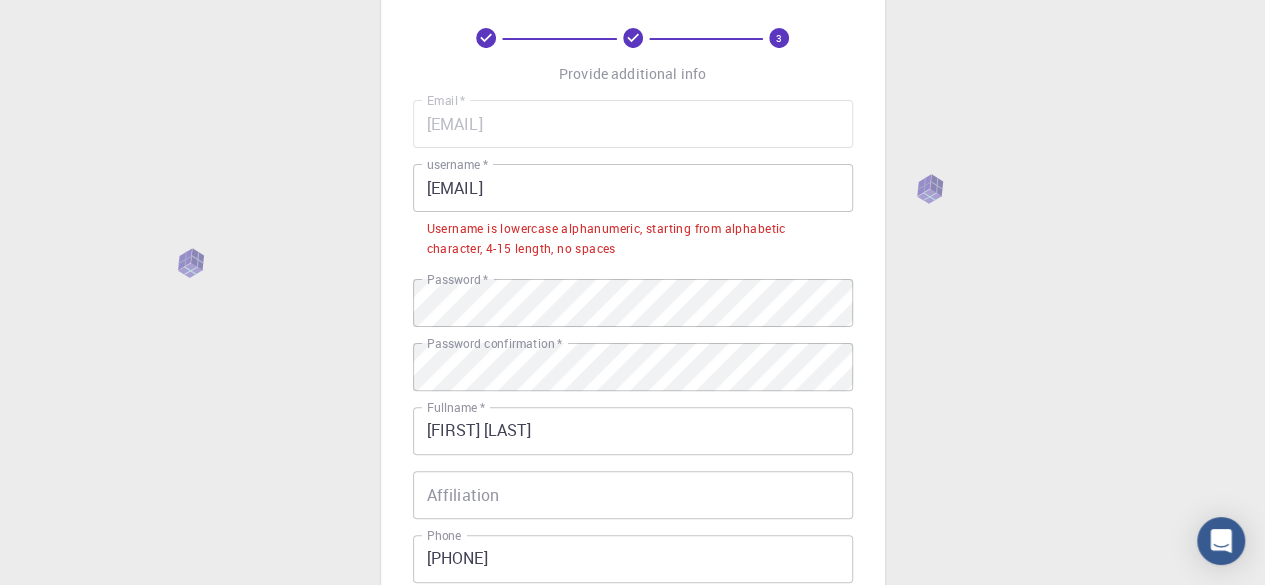 scroll, scrollTop: 85, scrollLeft: 0, axis: vertical 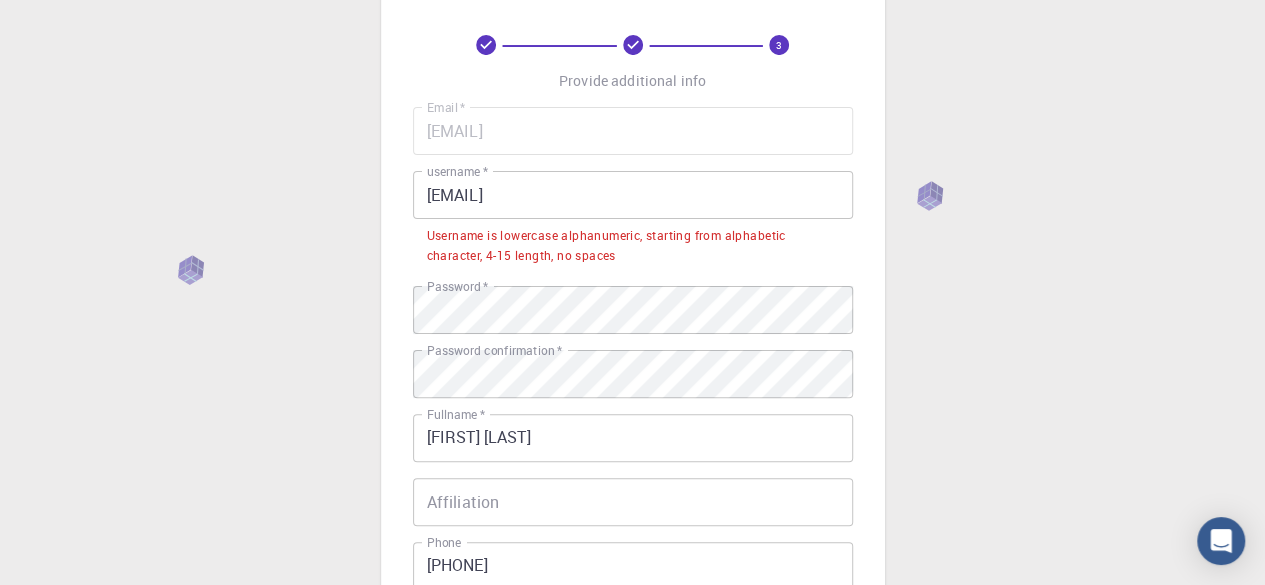 click on "[EMAIL]" at bounding box center (633, 195) 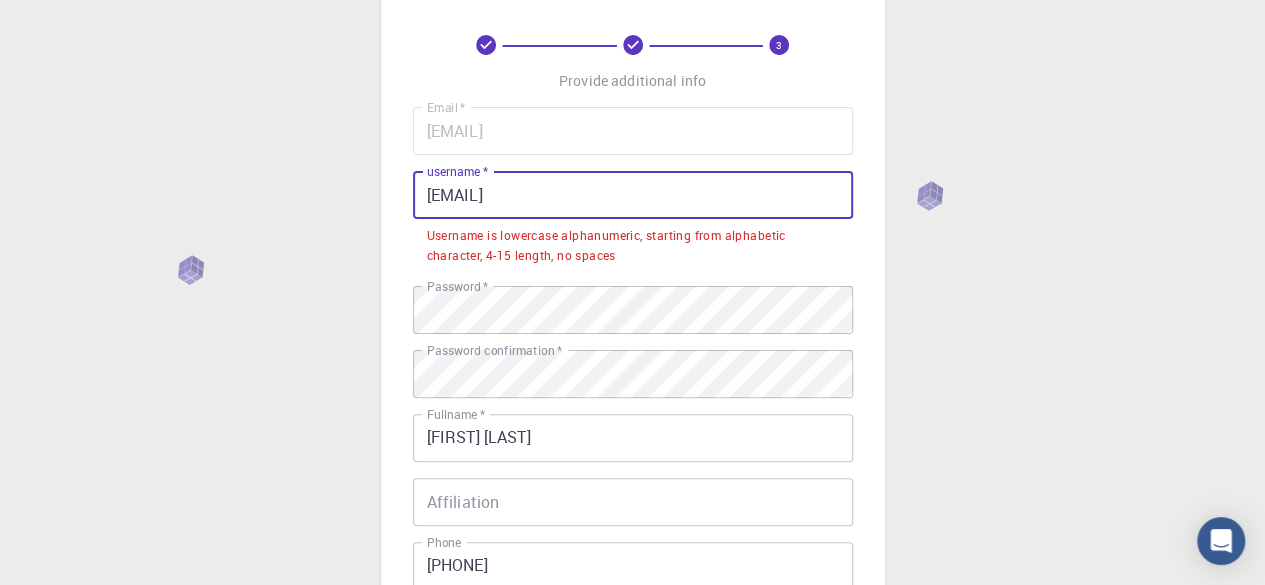 click on "[EMAIL]" at bounding box center [633, 195] 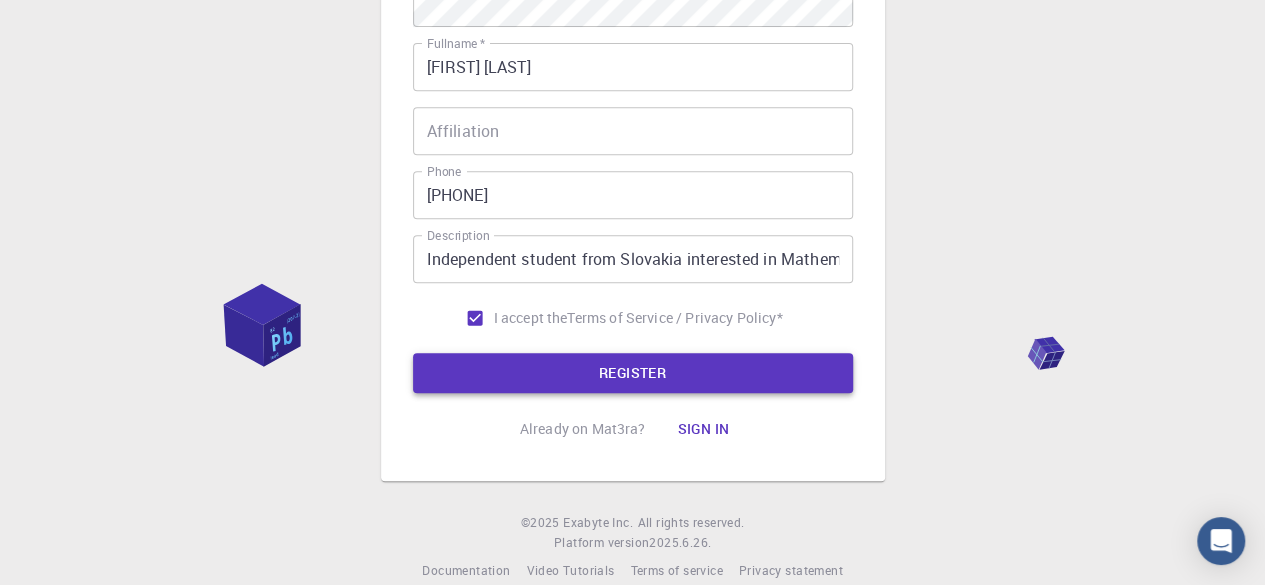 scroll, scrollTop: 434, scrollLeft: 0, axis: vertical 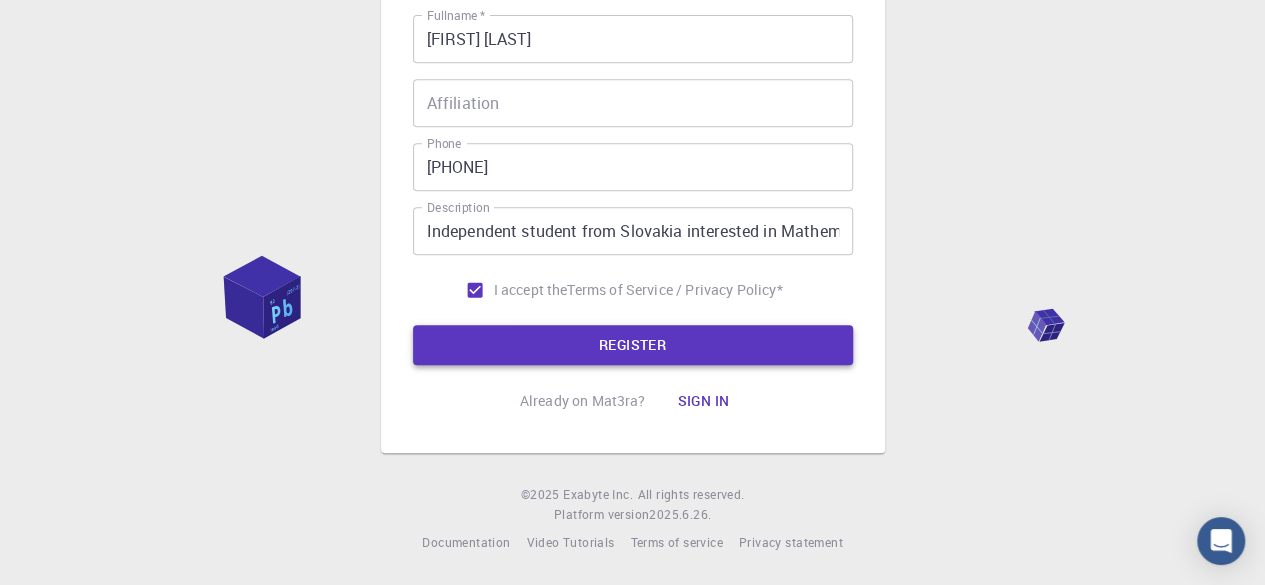 type on "[USERNAME]" 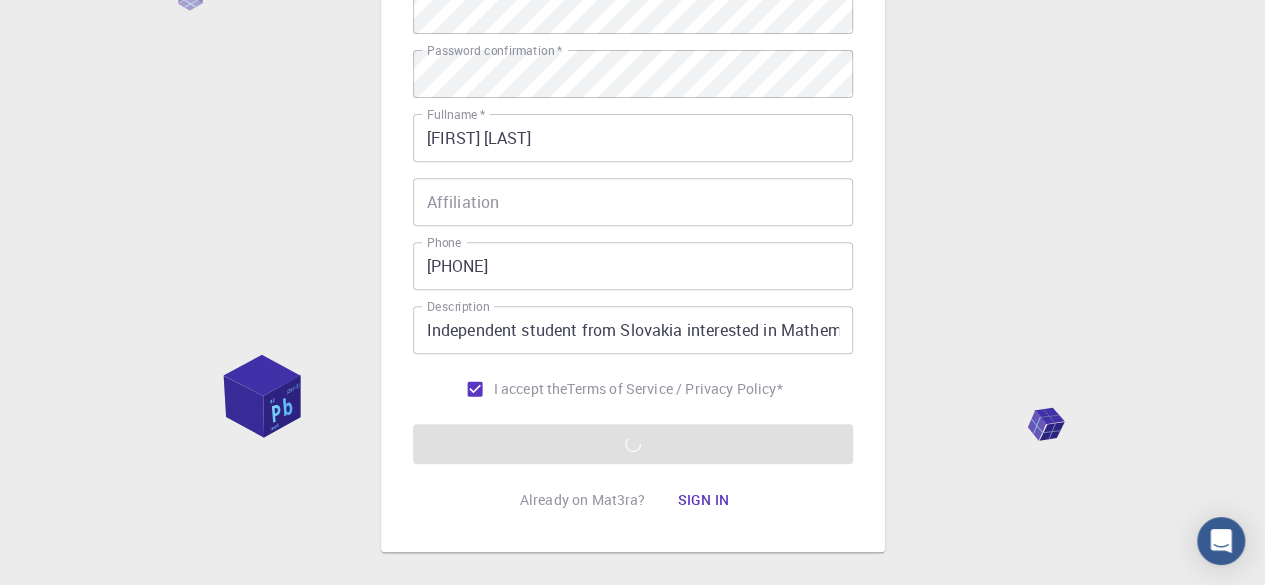scroll, scrollTop: 234, scrollLeft: 0, axis: vertical 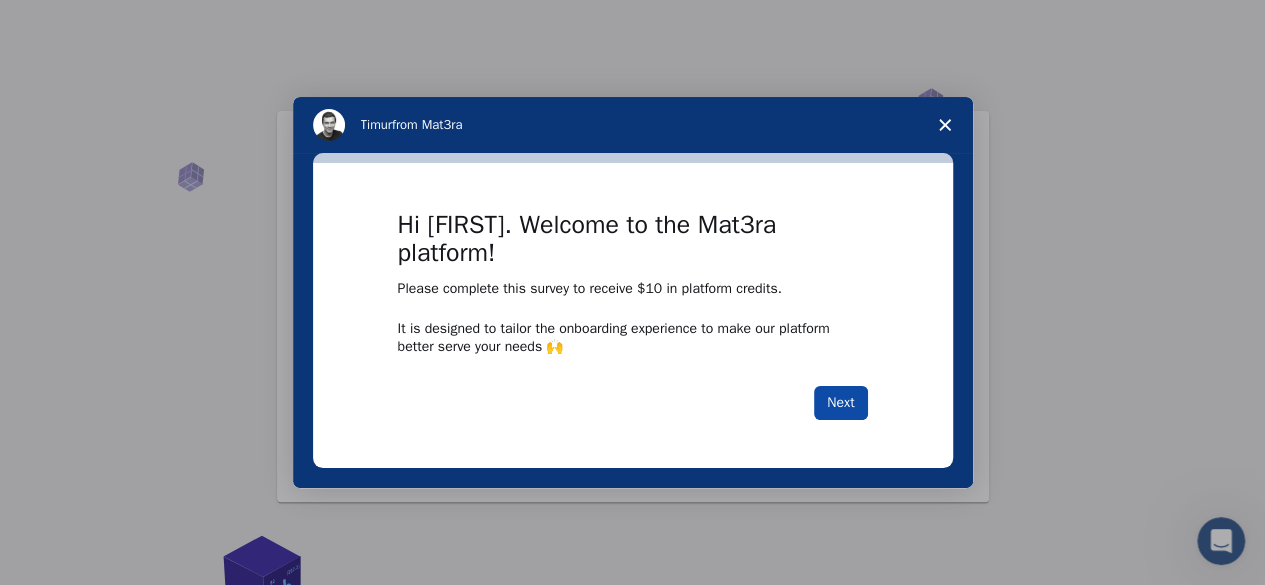 click on "Next" at bounding box center [840, 403] 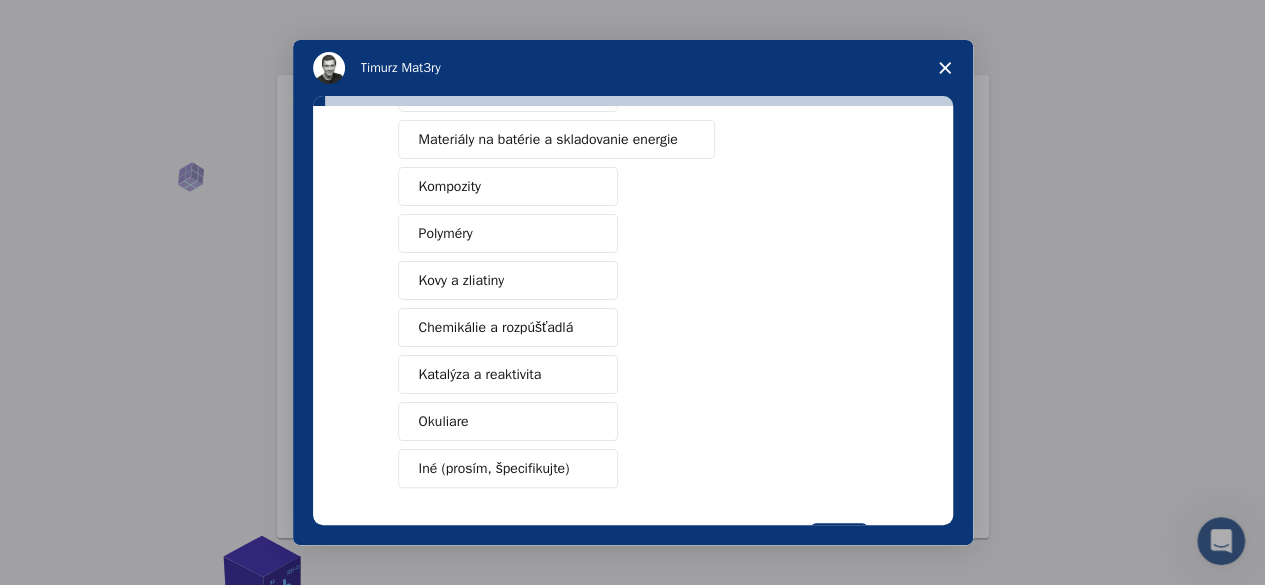 scroll, scrollTop: 372, scrollLeft: 0, axis: vertical 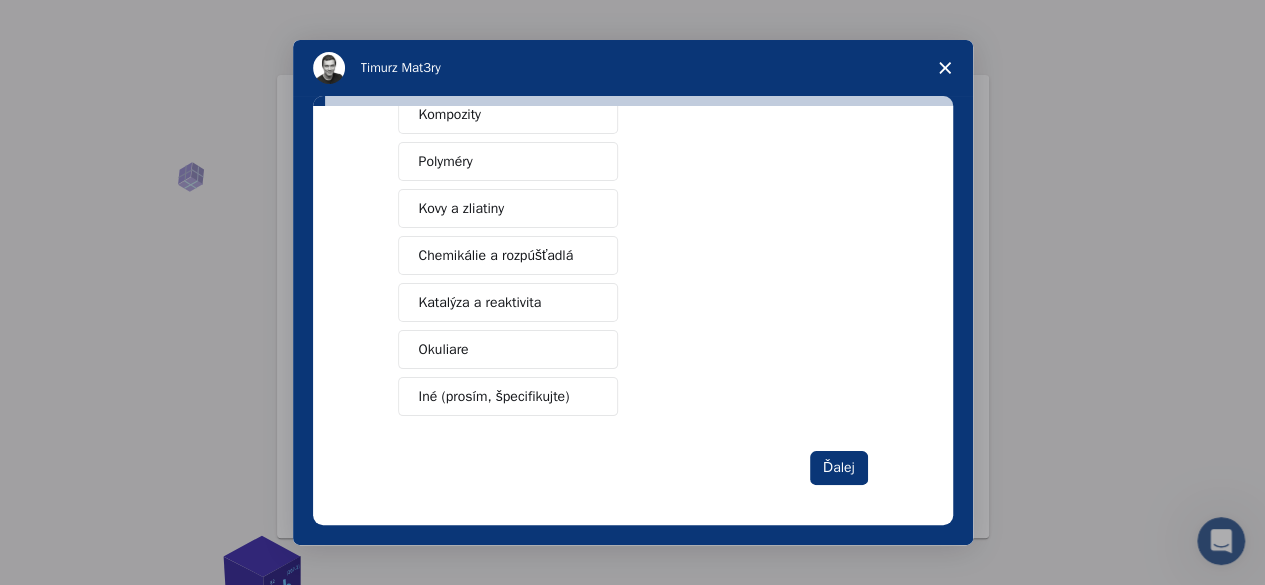 click on "Iné (prosím, špecifikujte)" at bounding box center [494, 396] 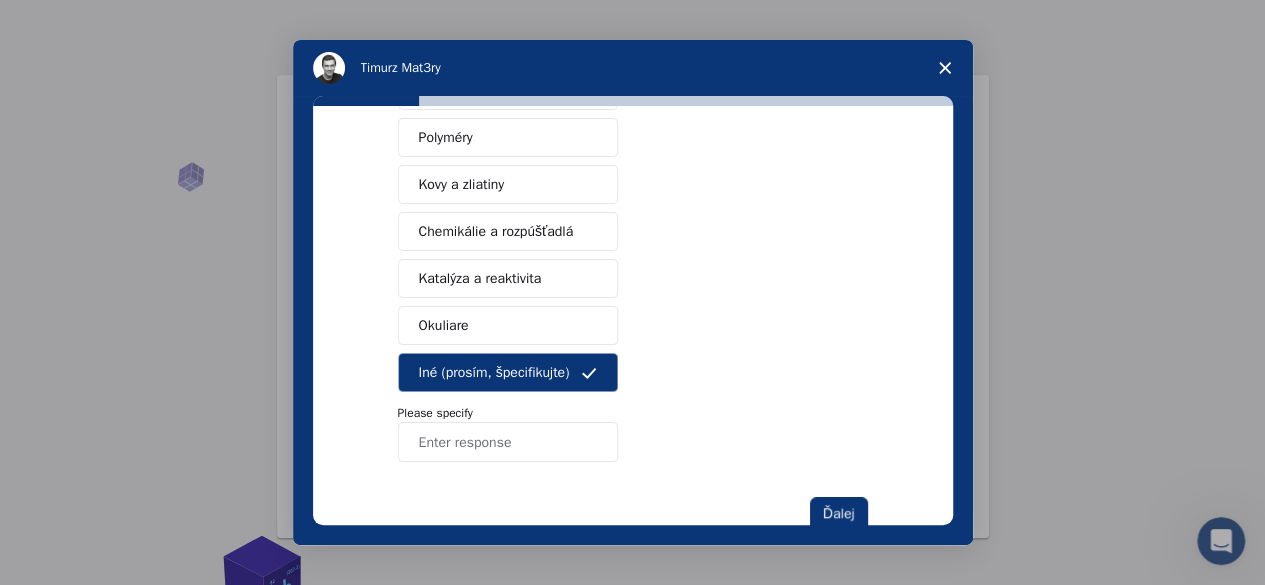 scroll, scrollTop: 400, scrollLeft: 0, axis: vertical 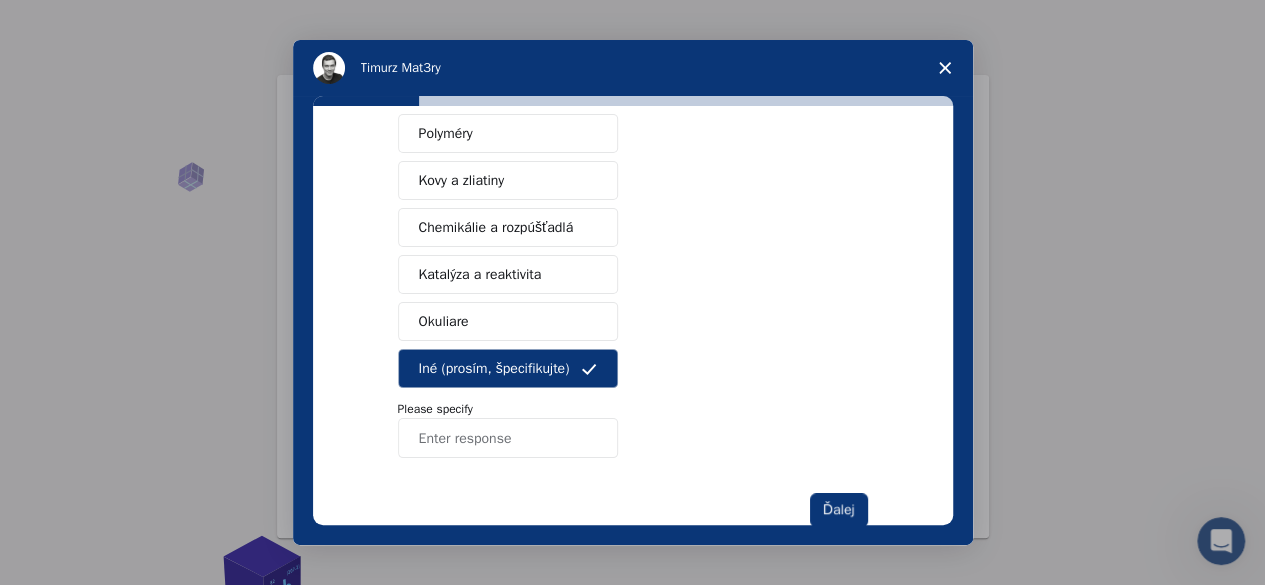 click at bounding box center (508, 438) 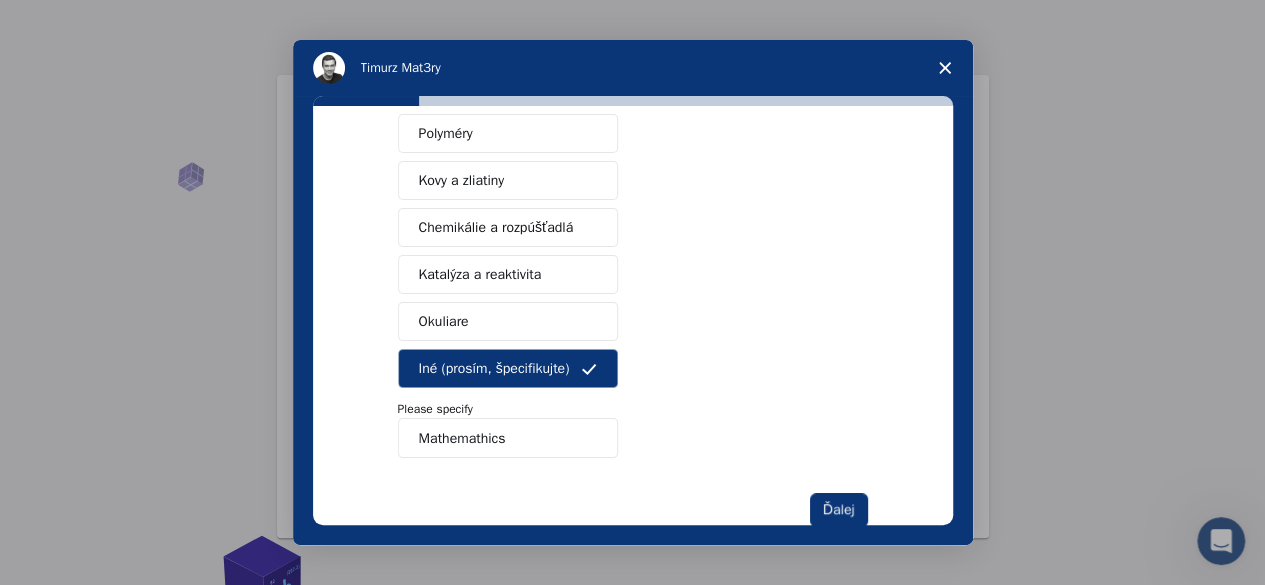 click on "Mathemathics" at bounding box center [508, 438] 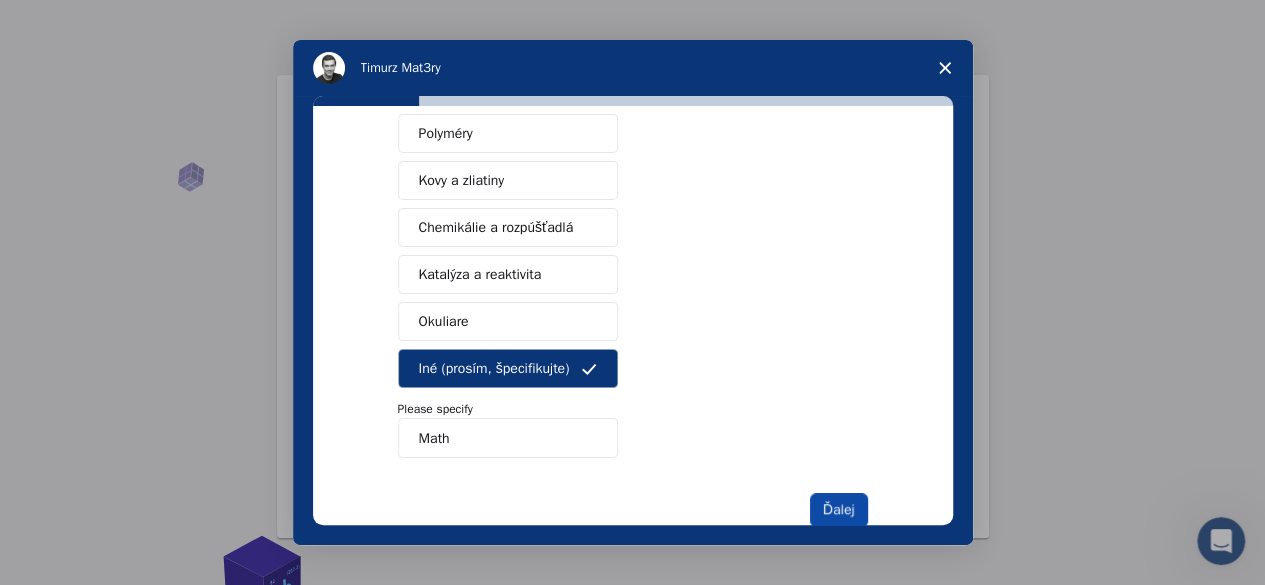type on "Math" 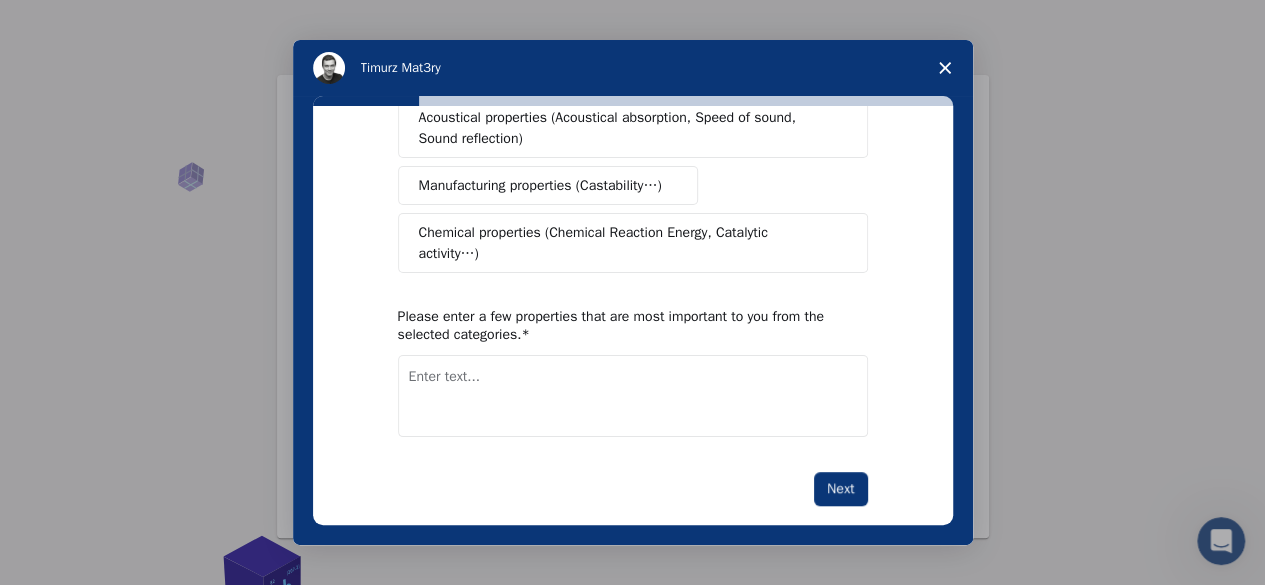 scroll, scrollTop: 476, scrollLeft: 0, axis: vertical 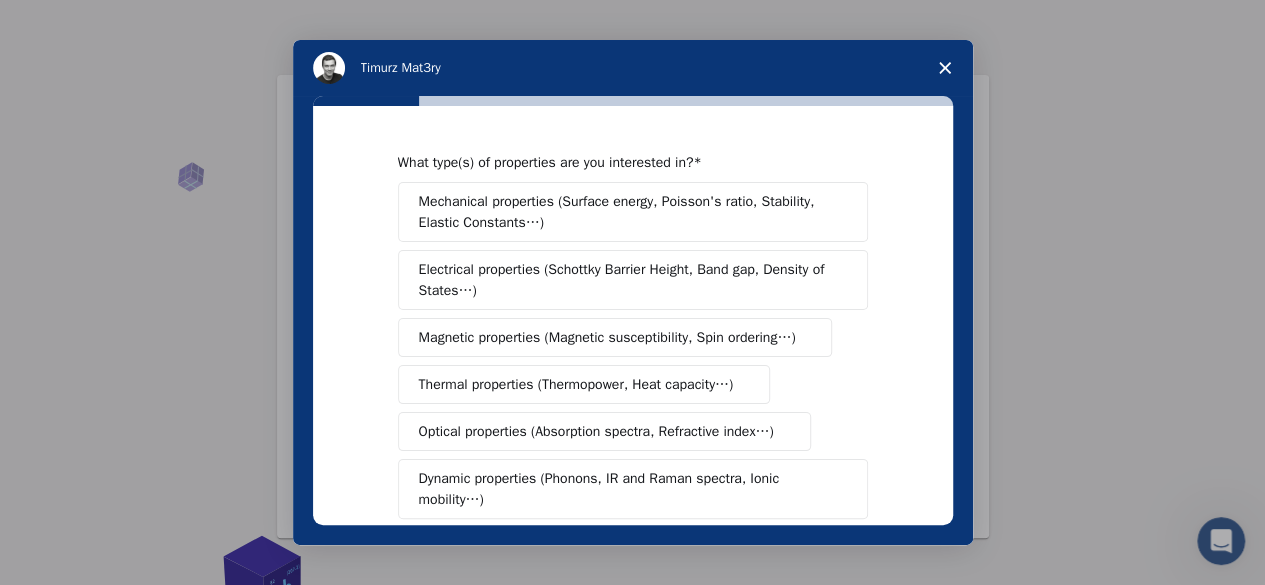click on "Magnetic properties (Magnetic susceptibility, Spin ordering…)" at bounding box center [615, 337] 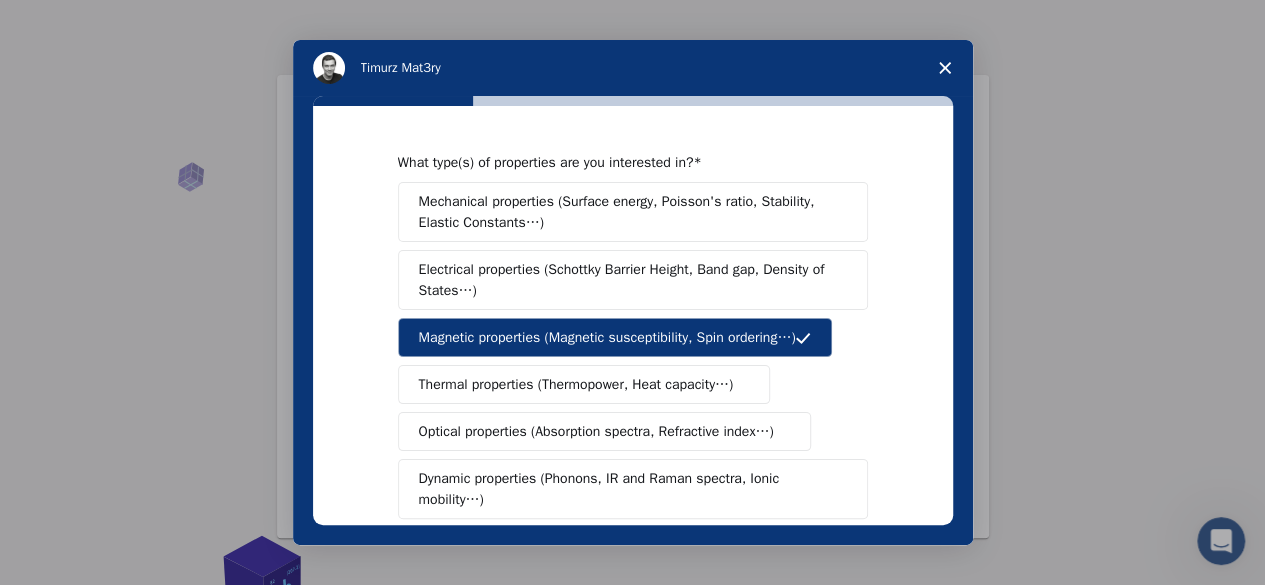 click on "Mechanical properties (Surface energy, Poisson's ratio, Stability, Elastic Constants…)" at bounding box center [626, 212] 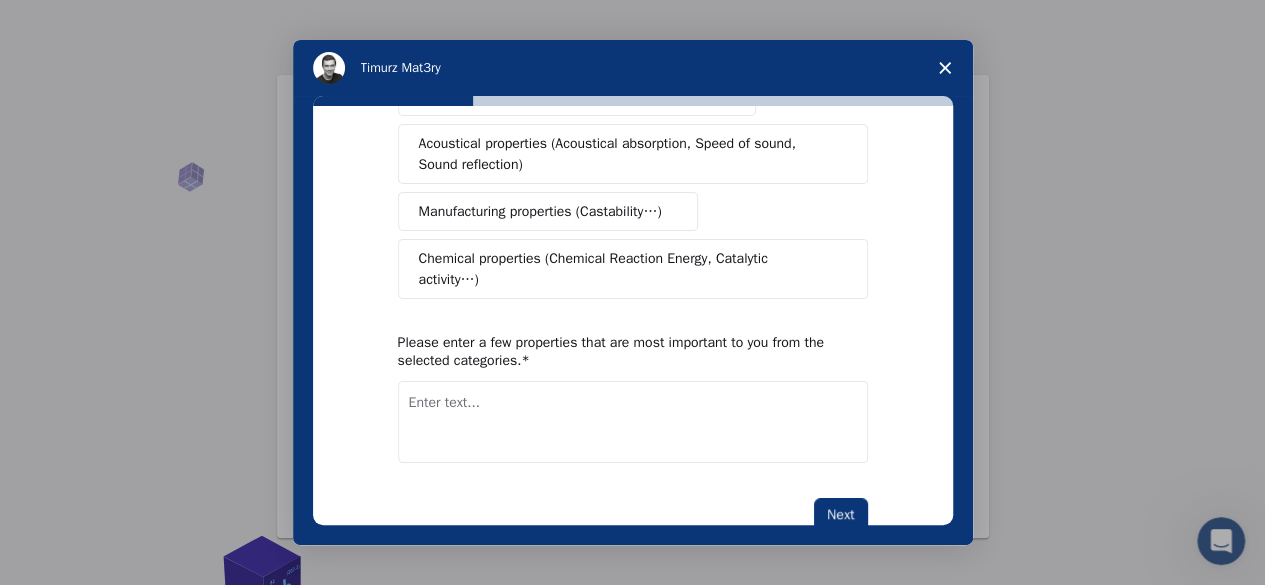 scroll, scrollTop: 476, scrollLeft: 0, axis: vertical 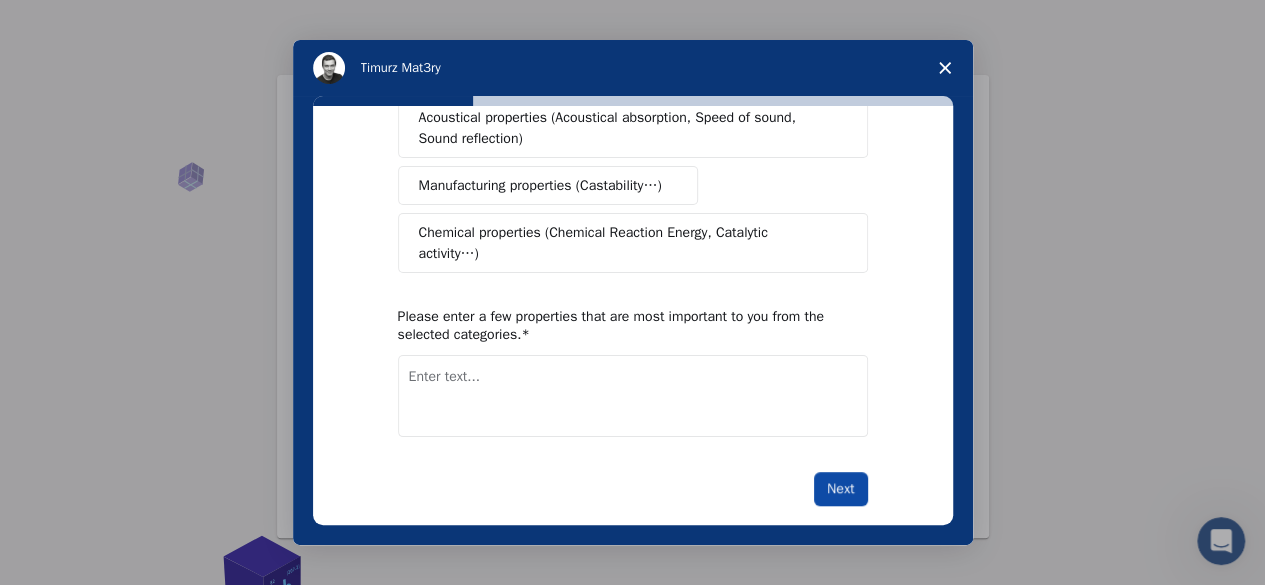 click on "Next" at bounding box center [840, 489] 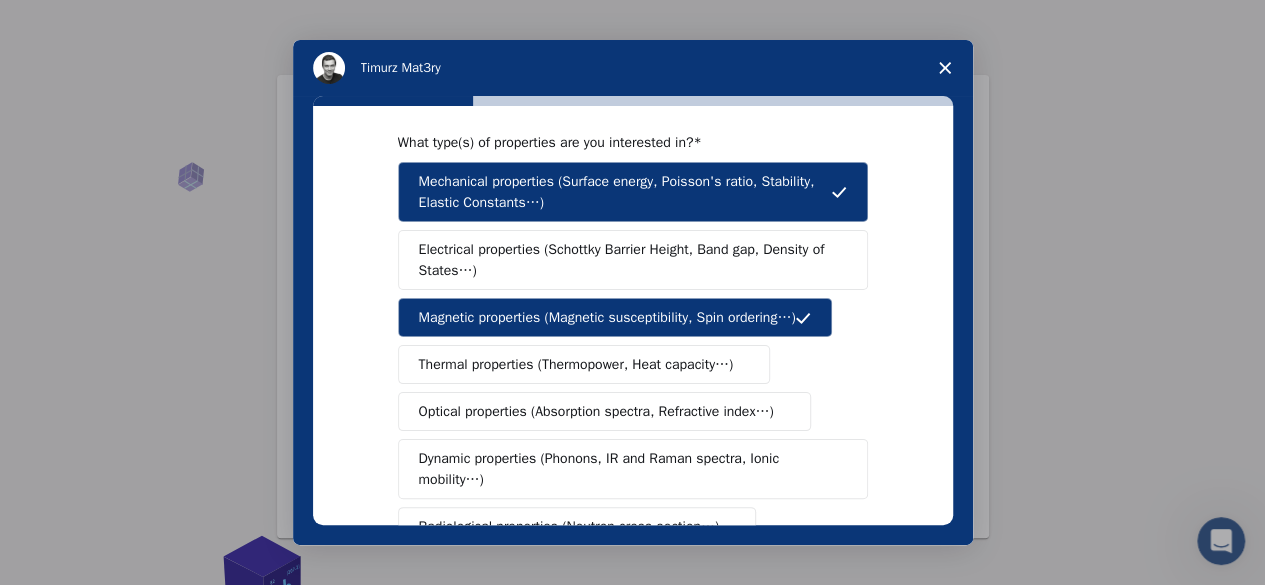 scroll, scrollTop: 0, scrollLeft: 0, axis: both 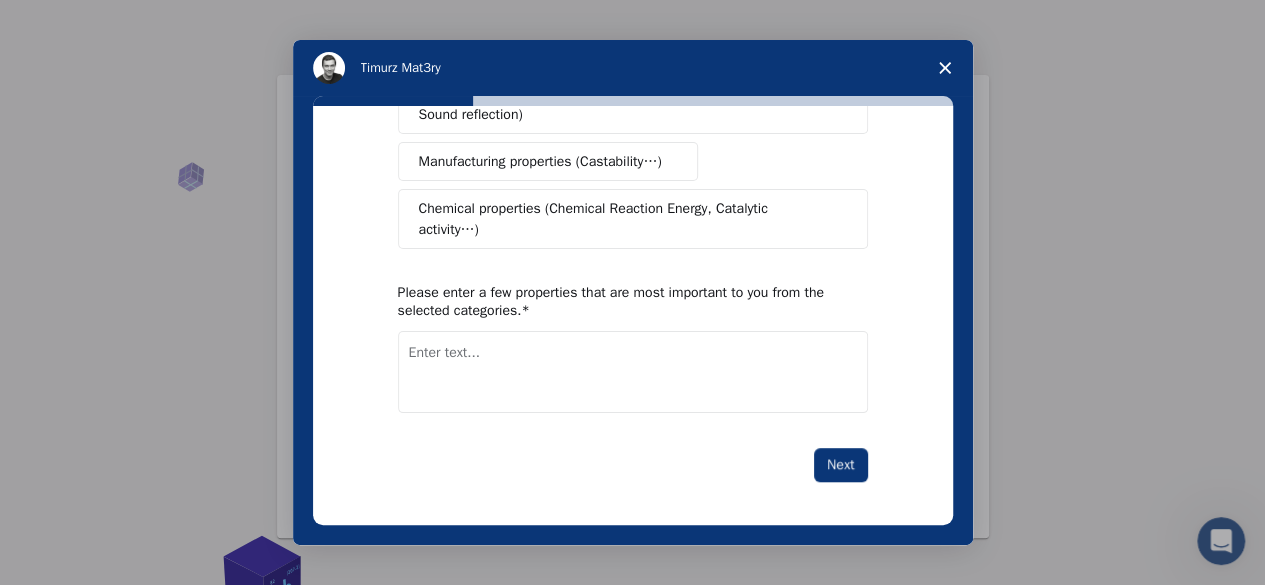 click at bounding box center [633, 372] 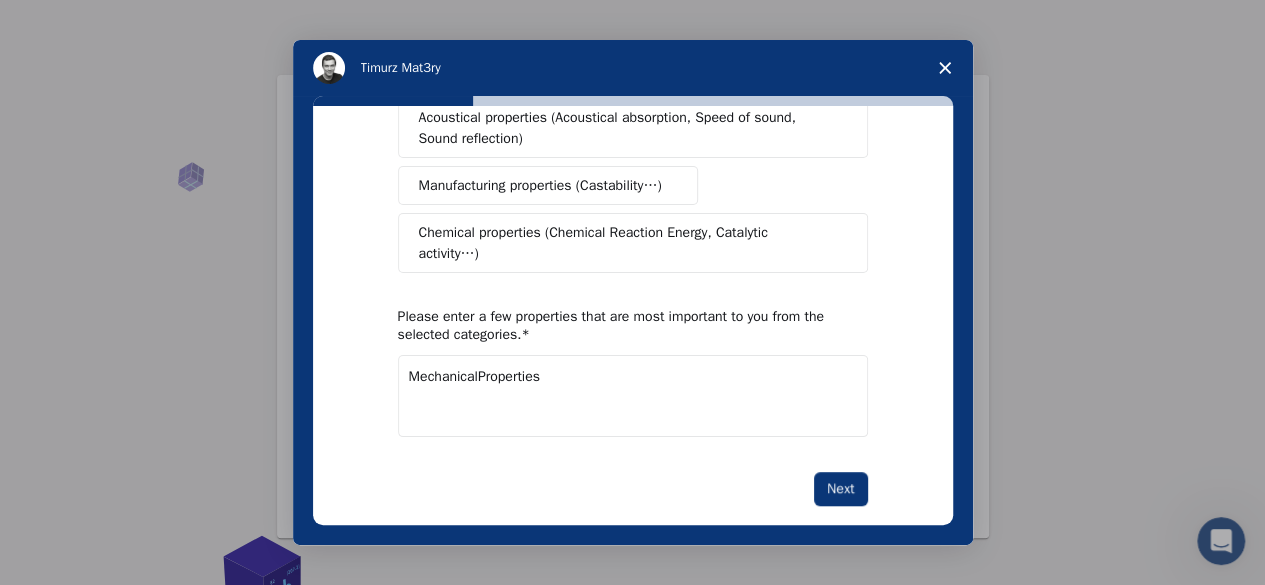 click on "MechanicalProperties" at bounding box center [633, 396] 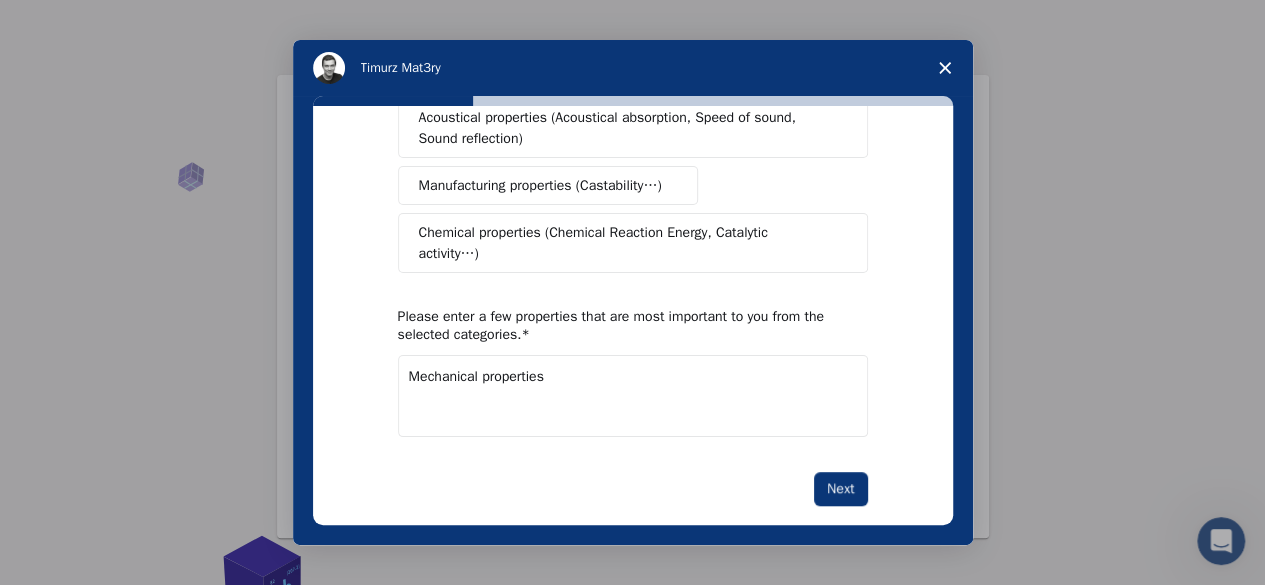click on "Mechanical properties" at bounding box center (633, 396) 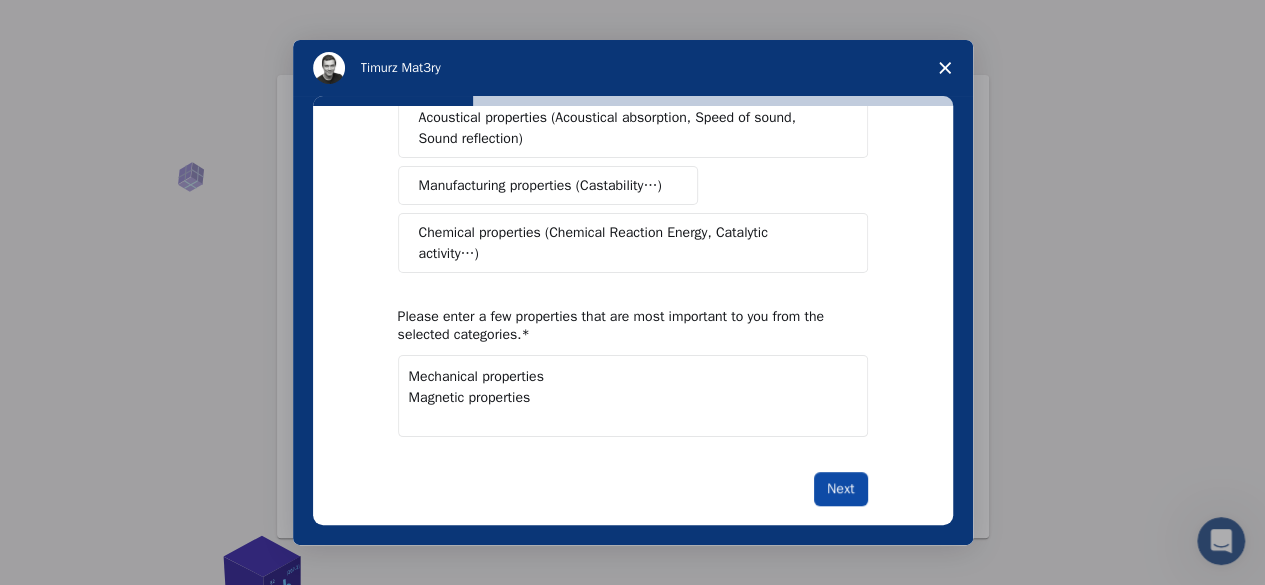 type on "Mechanical properties
Magnetic properties" 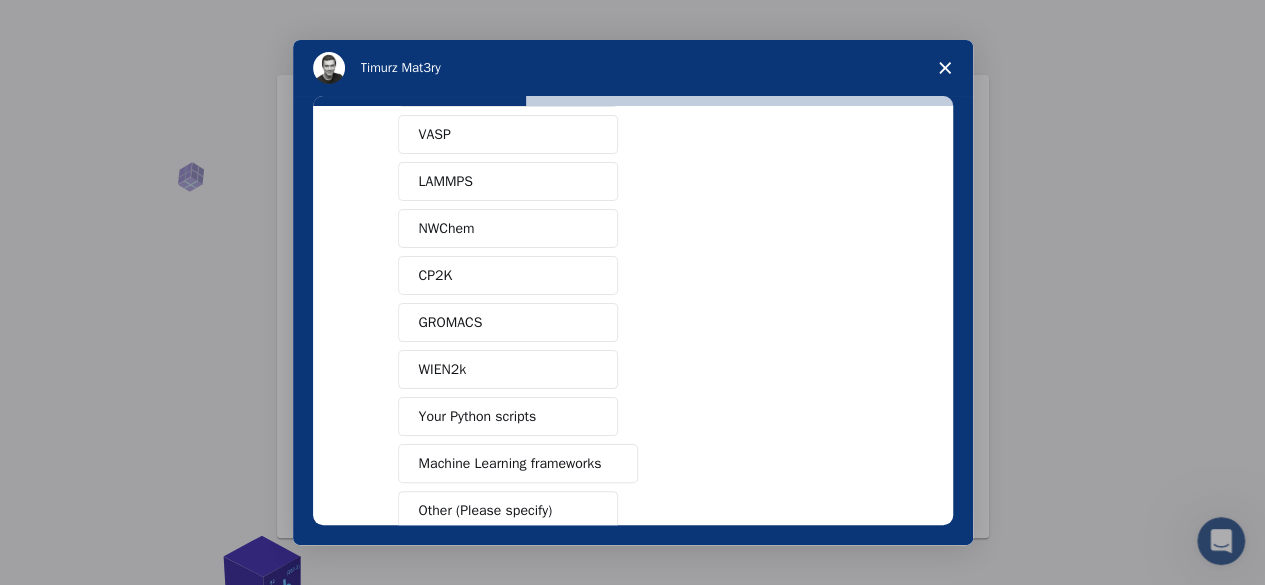 scroll, scrollTop: 0, scrollLeft: 0, axis: both 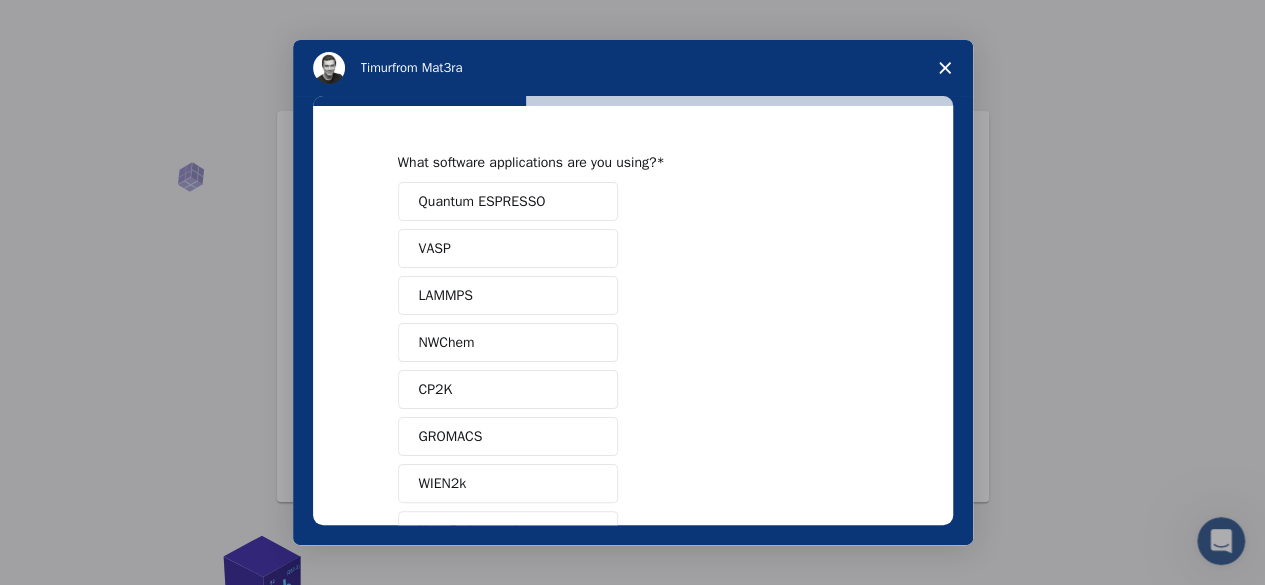 click 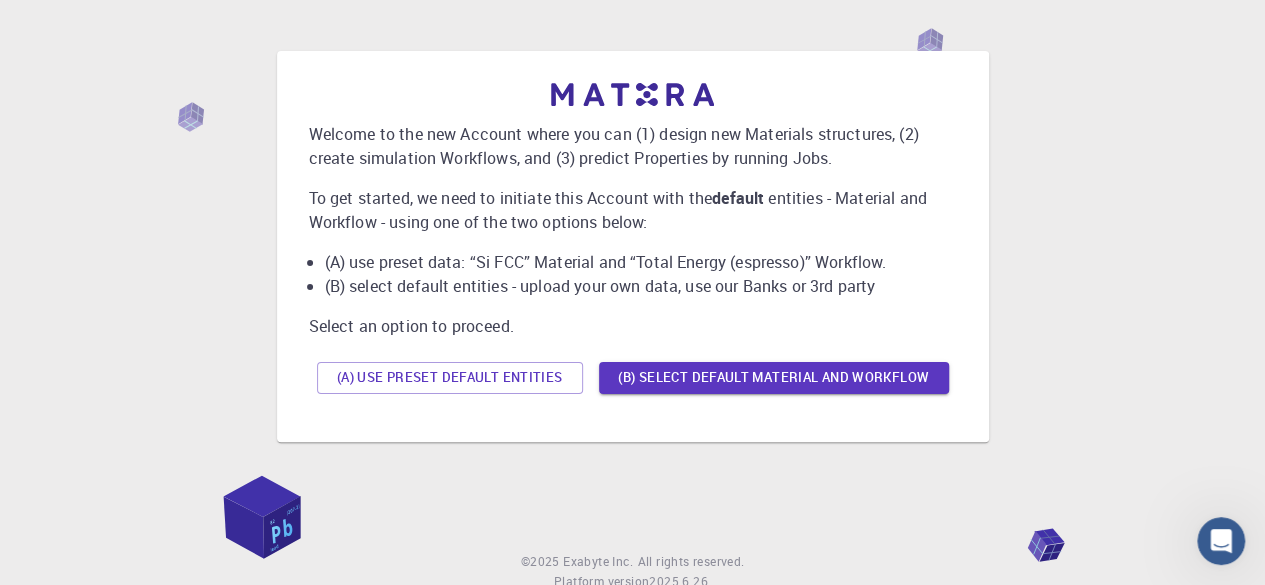 scroll, scrollTop: 28, scrollLeft: 0, axis: vertical 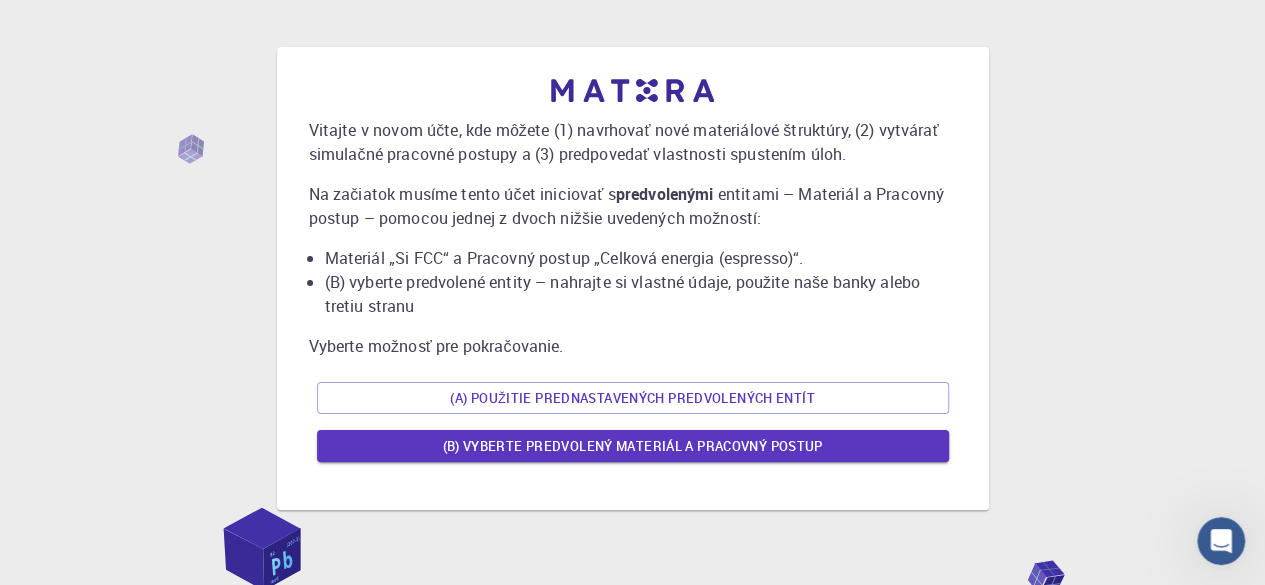 click on "Vitajte v novom účte, kde môžete (1) navrhovať nové materiálové štruktúry, (2) vytvárať simulačné pracovné postupy a (3) predpovedať vlastnosti spustením úloh. Na začiatok musíme tento účet iniciovať s  predvolenými    entitami – Materiál a Pracovný postup – pomocou jednej z dvoch nižšie uvedených možností: (A) použite prednastavené údaje: Materiál „Si FCC“ a Pracovný postup „Celková energia (espresso)“. (B) vyberte predvolené entity – nahrajte si vlastné údaje, použite naše banky alebo tretiu stranu Vyberte možnosť pre pokračovanie. (A) Použitie prednastavených predvolených entít (B) Vyberte predvolený materiál a pracovný postup" at bounding box center (632, 278) 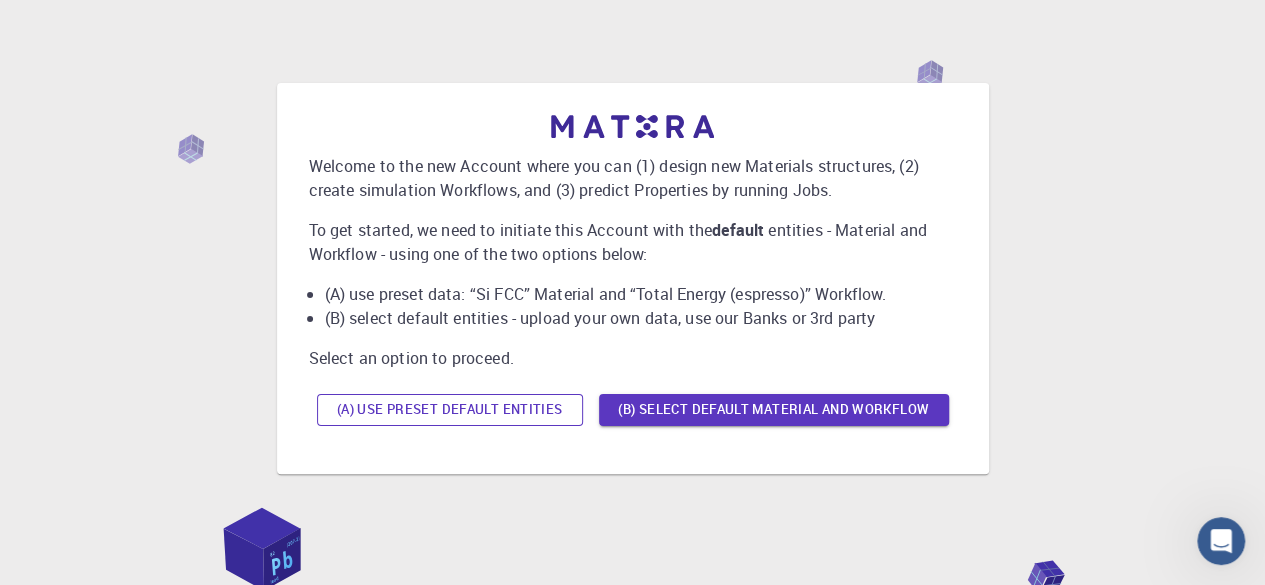 click on "(A) Use preset default entities" at bounding box center [450, 410] 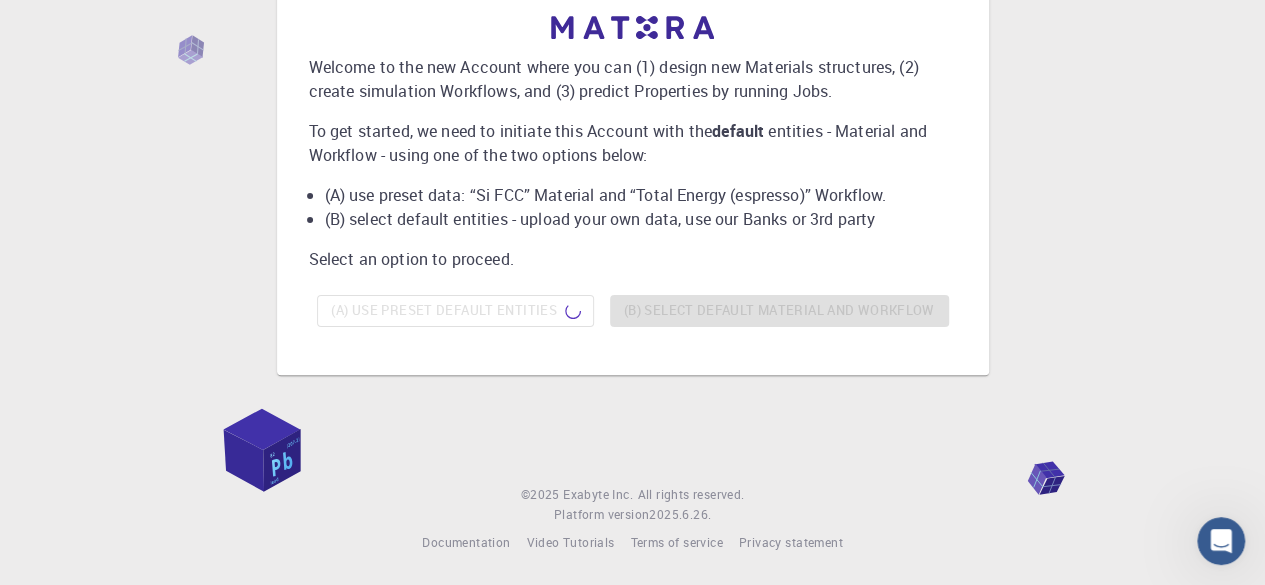 scroll, scrollTop: 0, scrollLeft: 0, axis: both 